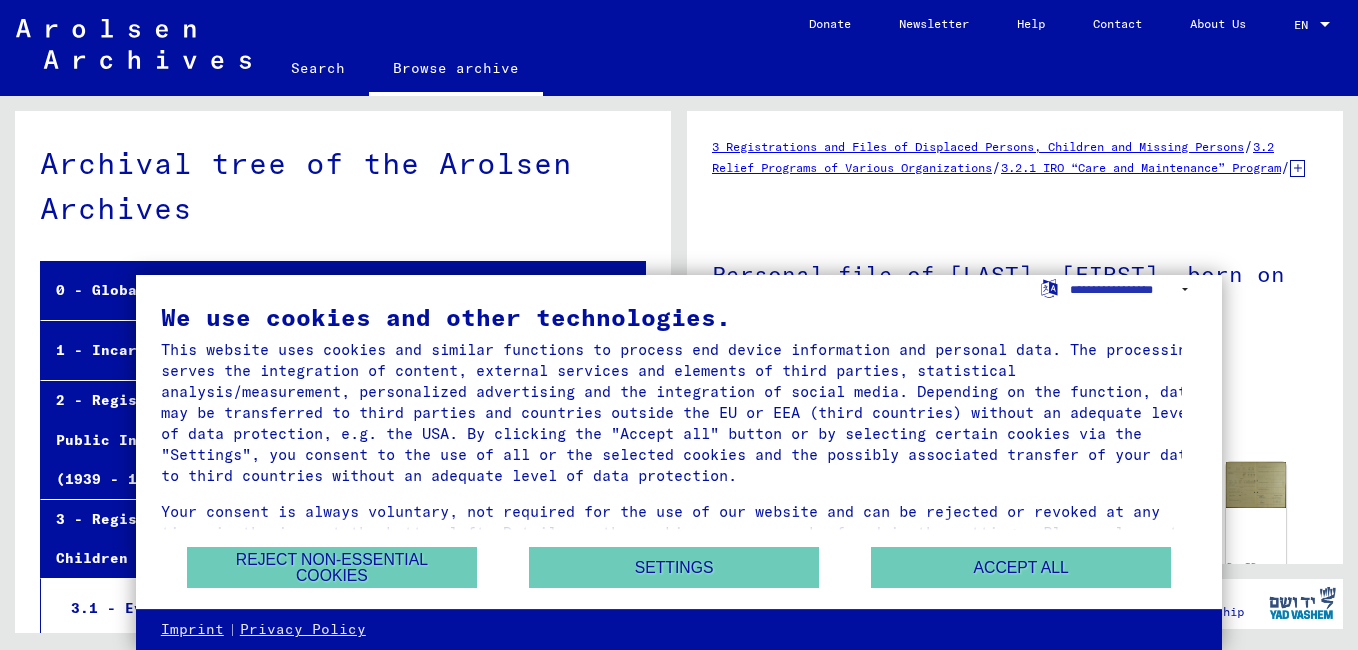 scroll, scrollTop: 0, scrollLeft: 0, axis: both 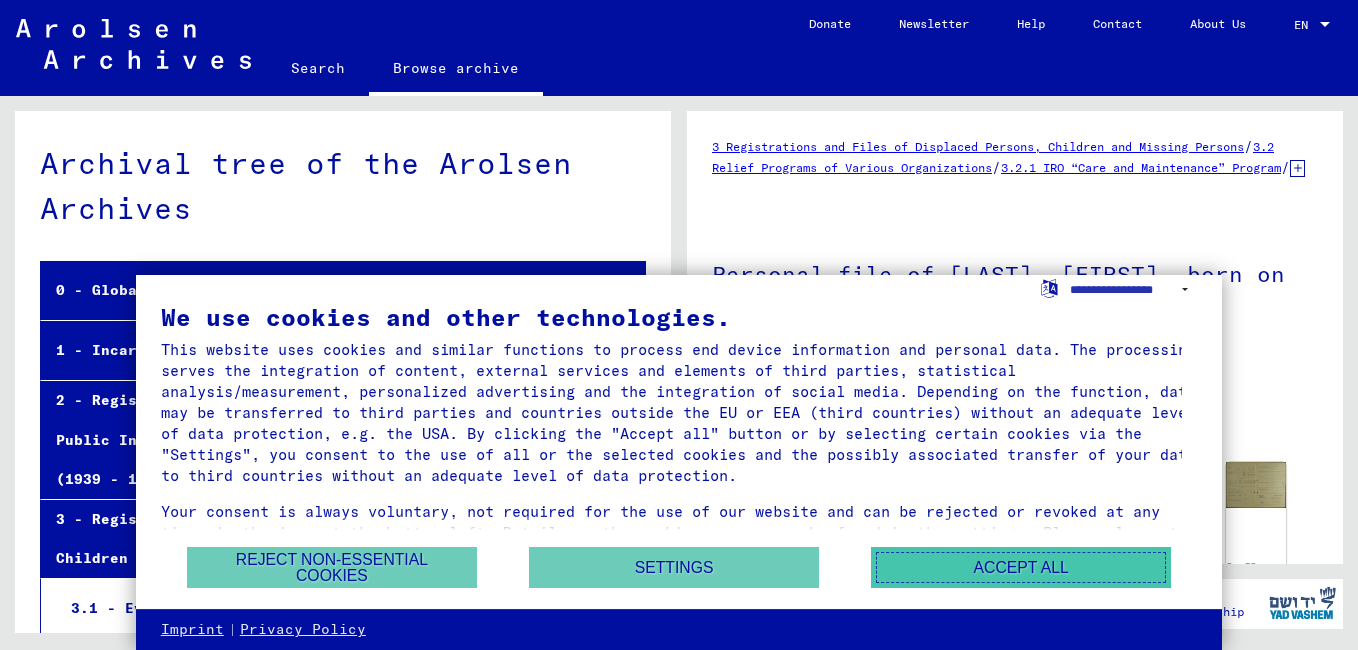 click on "Accept all" at bounding box center (1021, 567) 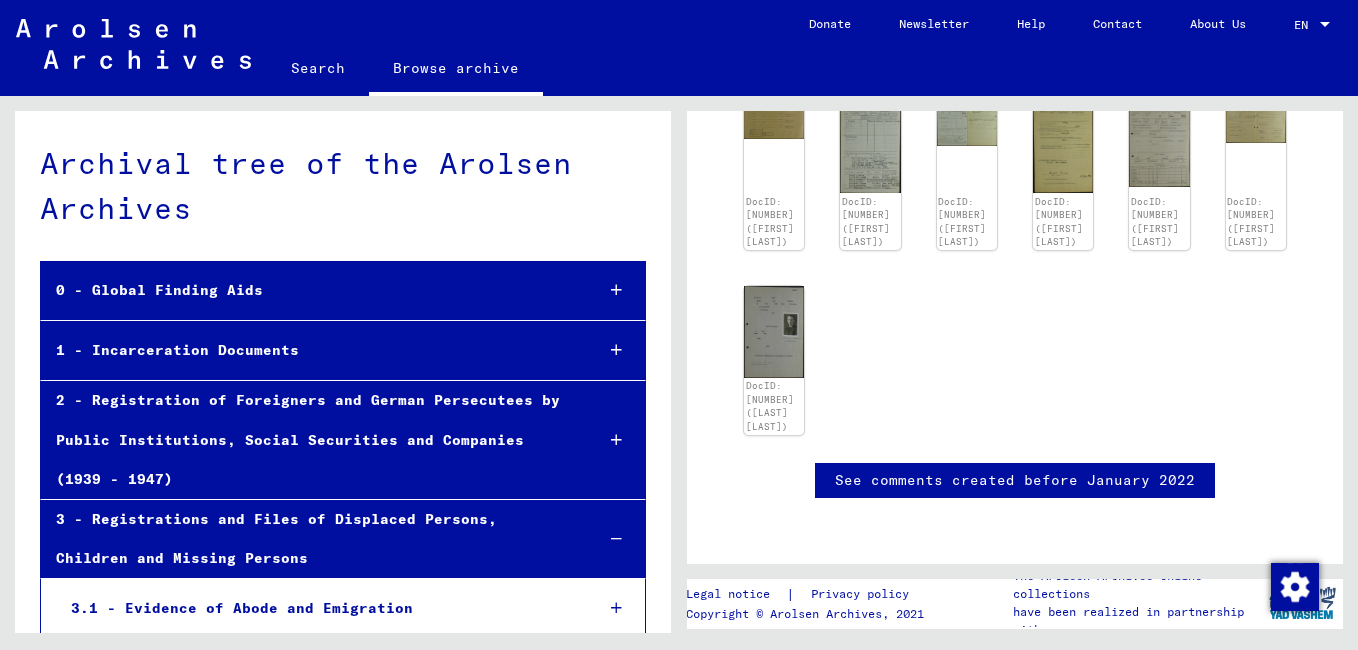 scroll, scrollTop: 500, scrollLeft: 0, axis: vertical 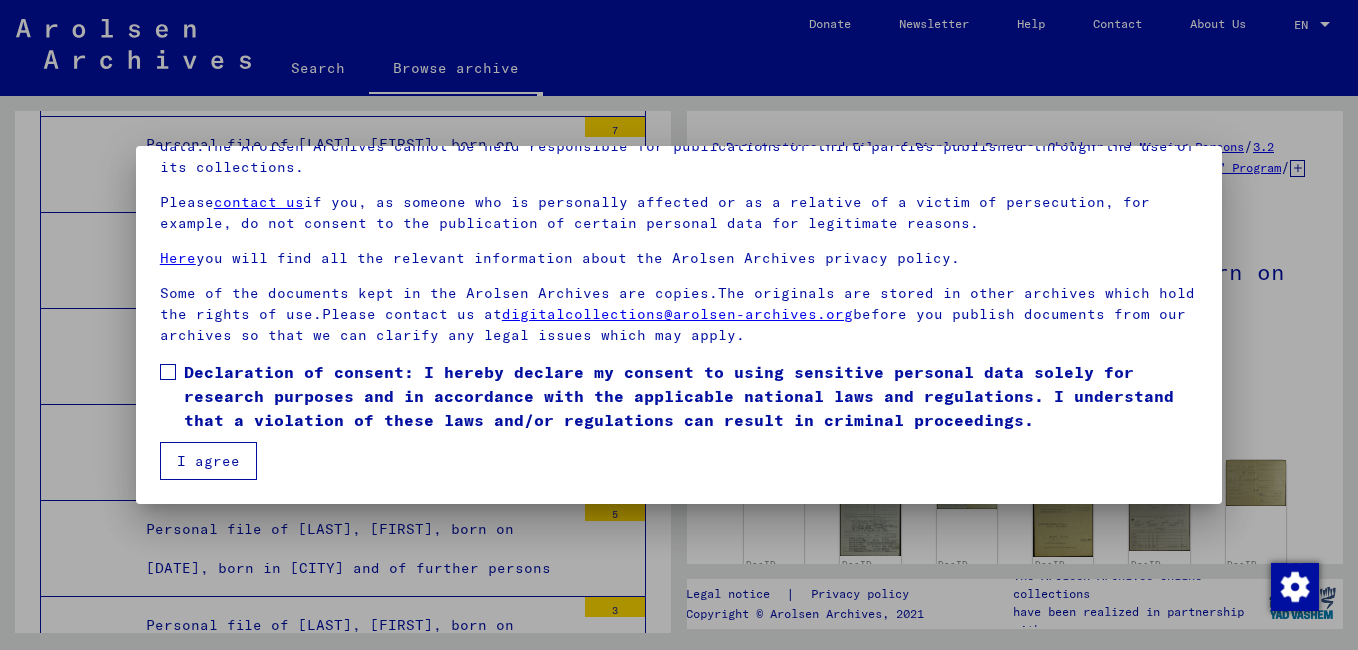 click at bounding box center (168, 372) 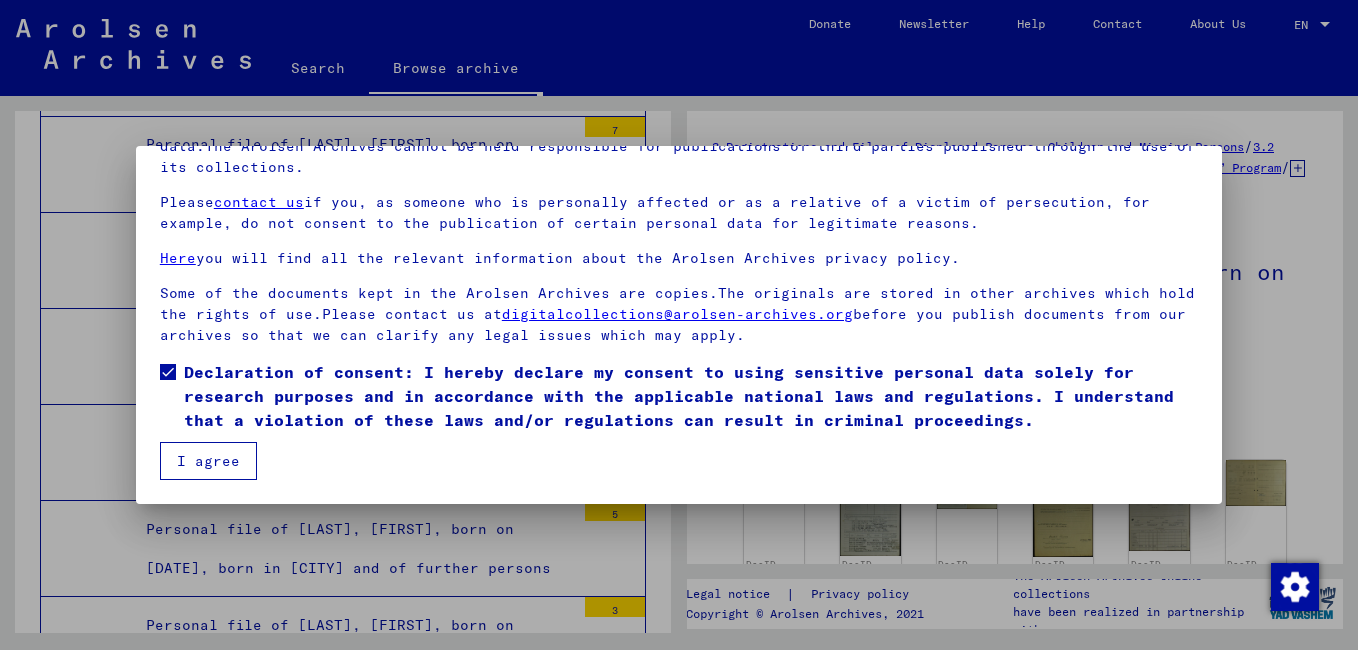 click on "I agree" at bounding box center (208, 461) 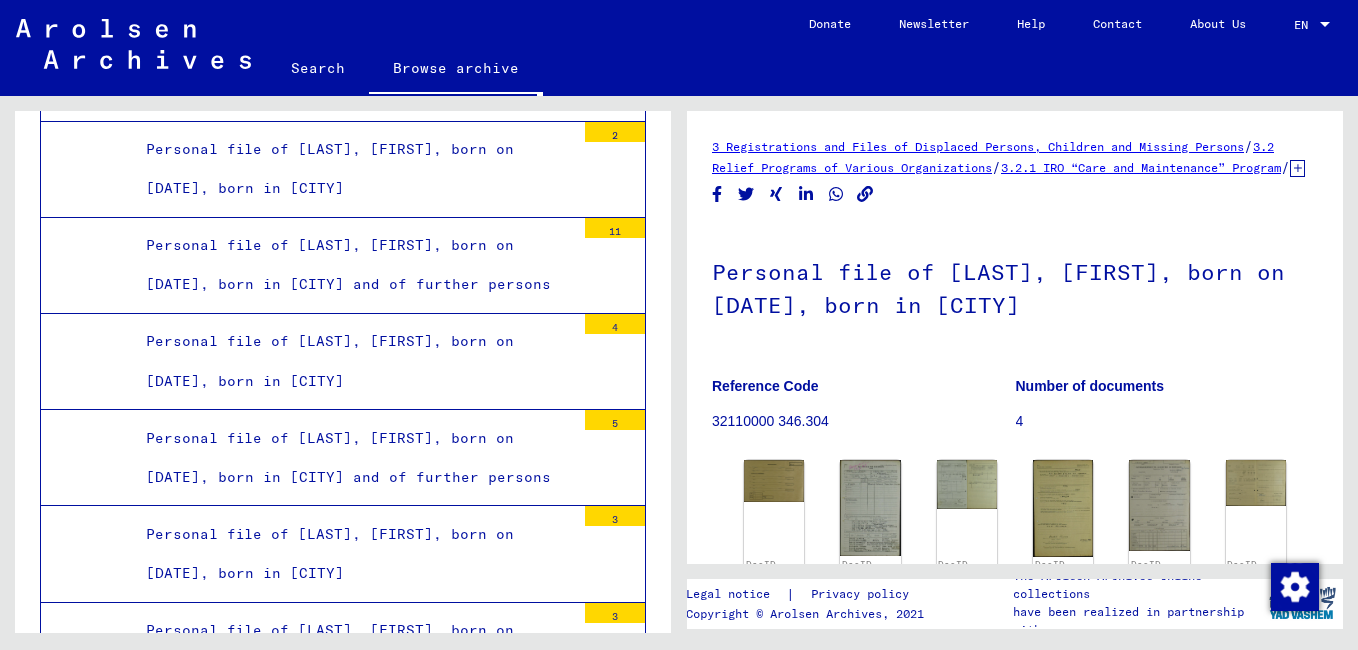 scroll, scrollTop: 59622, scrollLeft: 0, axis: vertical 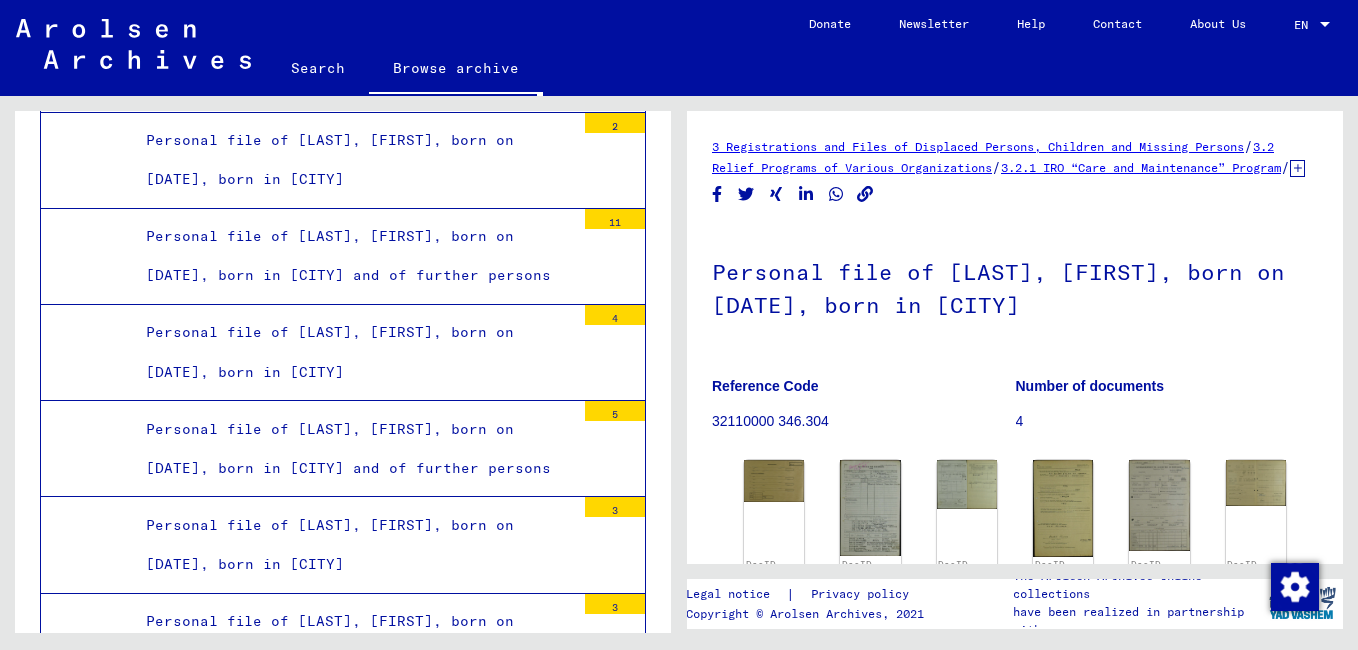 click on "Personal file of [LAST], [FIRST], born on [DATE], born in [CITY]" at bounding box center [353, -1667] 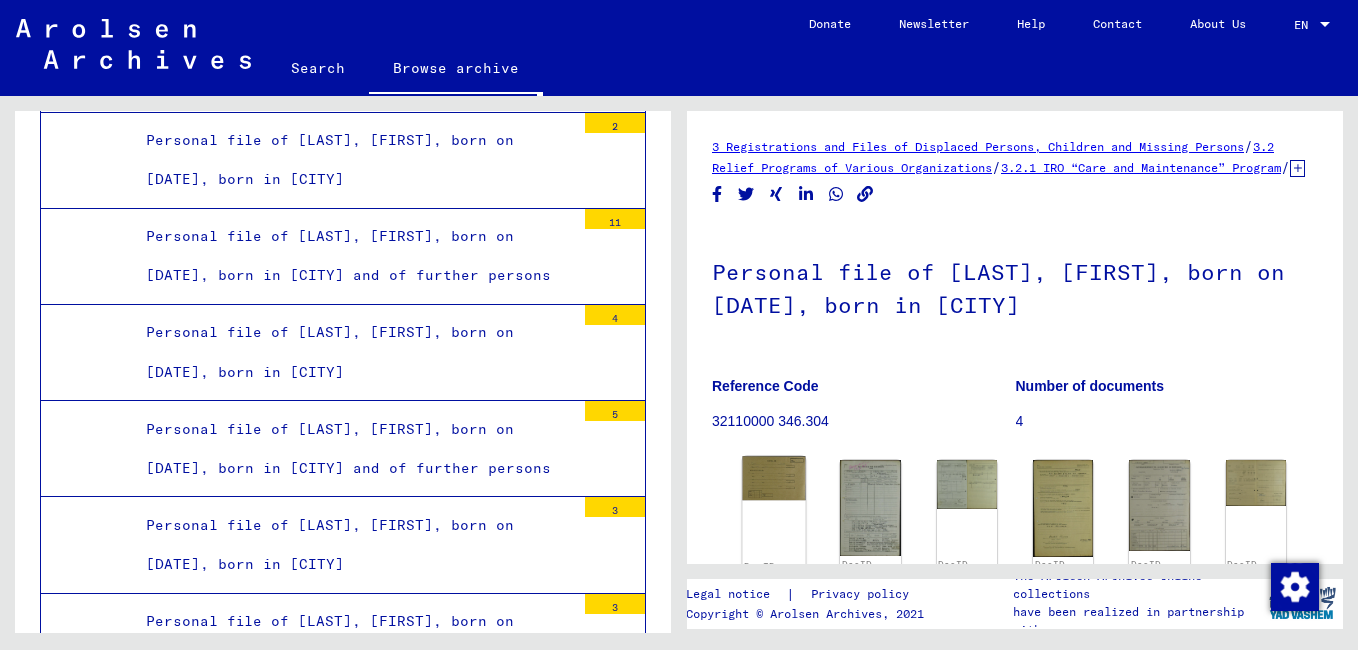 click 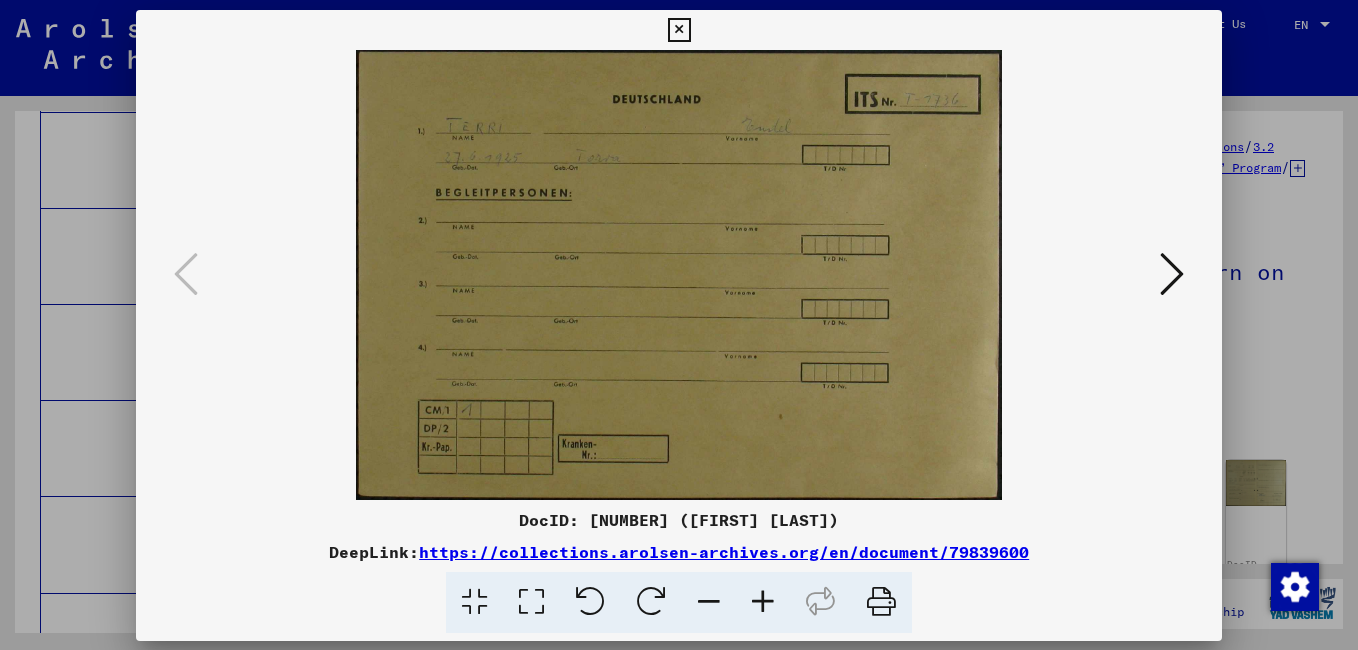 click on "DocID: 79839600 ([FIRST] [LAST])  DeepLink:  https://collections.arolsen-archives.org/en/document/79839600" at bounding box center (679, 321) 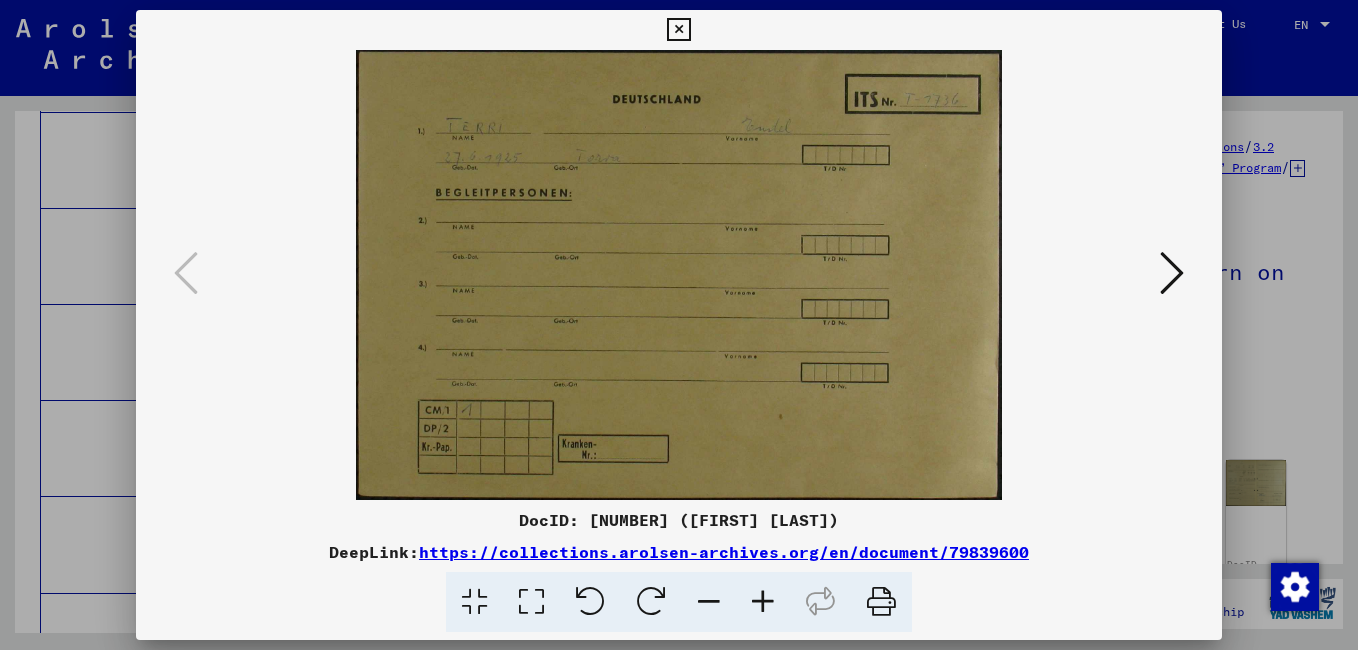 click at bounding box center [881, 602] 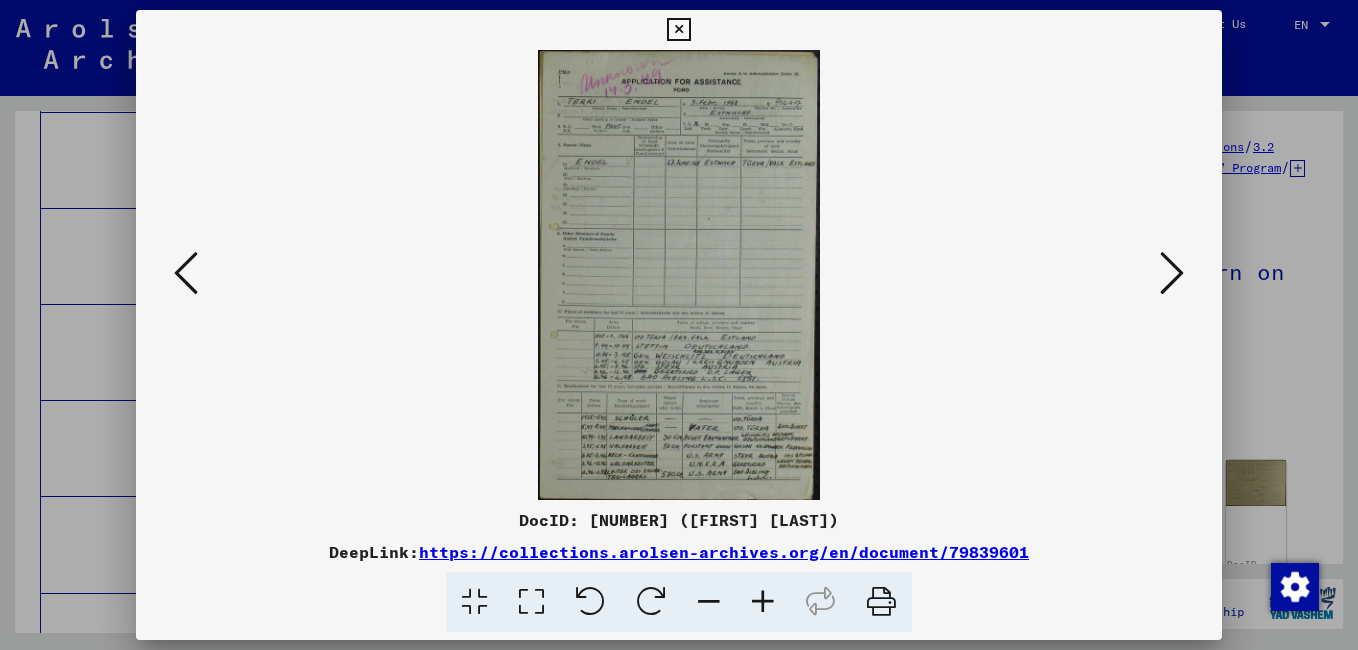 click at bounding box center [881, 602] 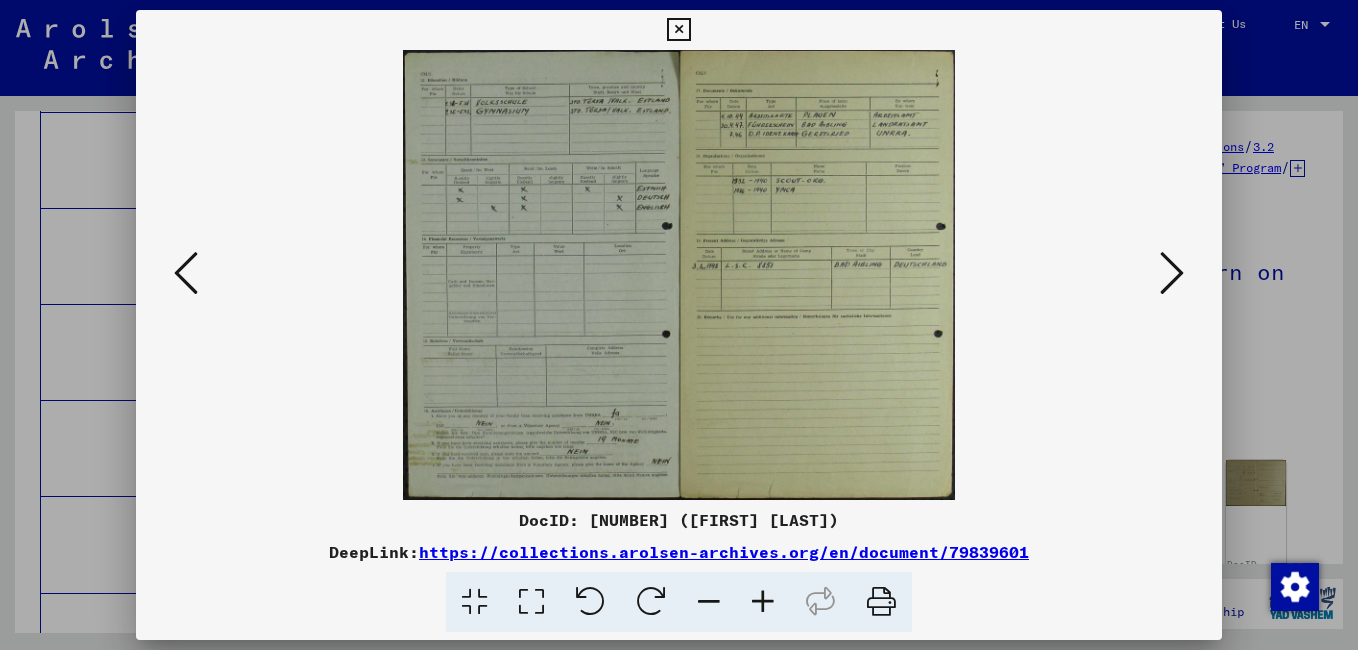 click at bounding box center [881, 602] 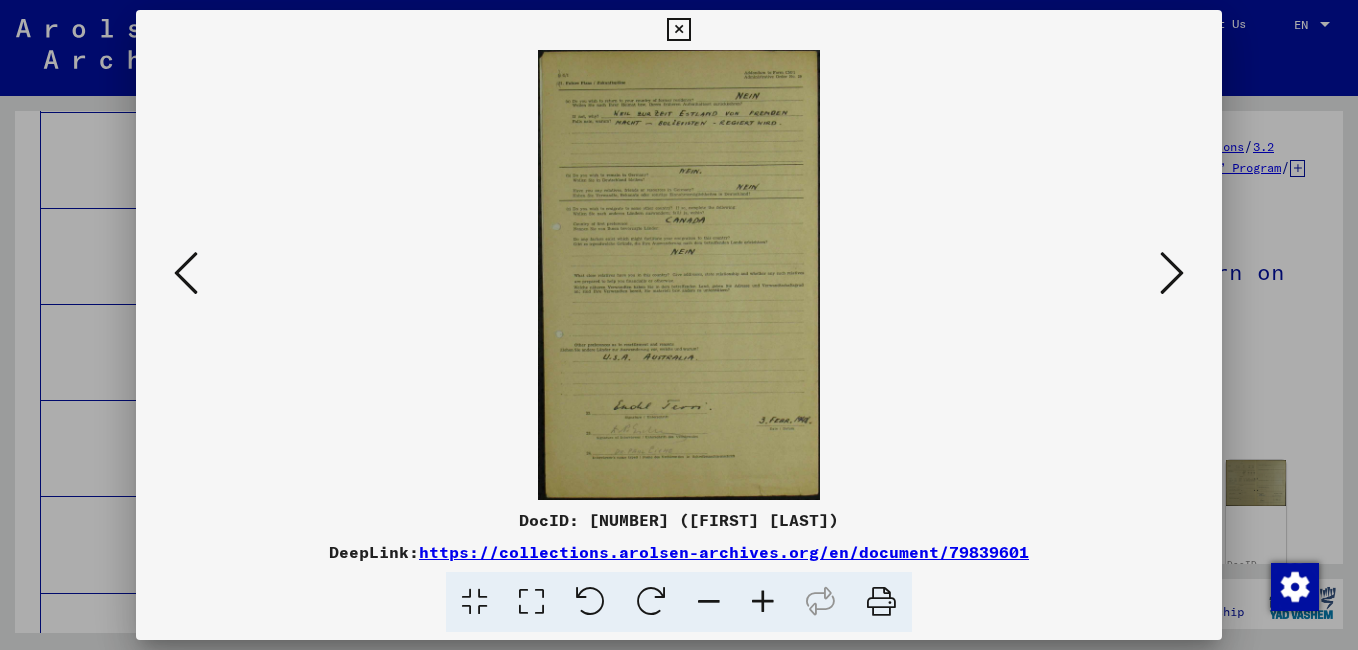click at bounding box center (881, 602) 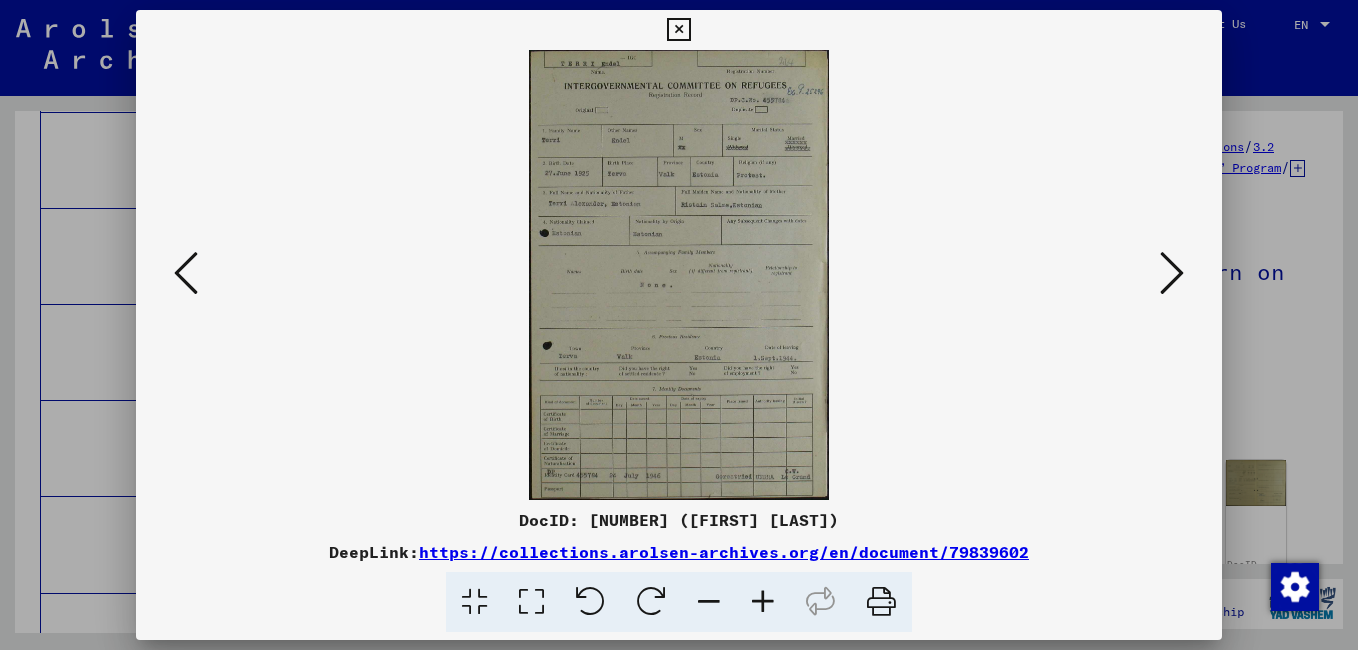 click at bounding box center [881, 602] 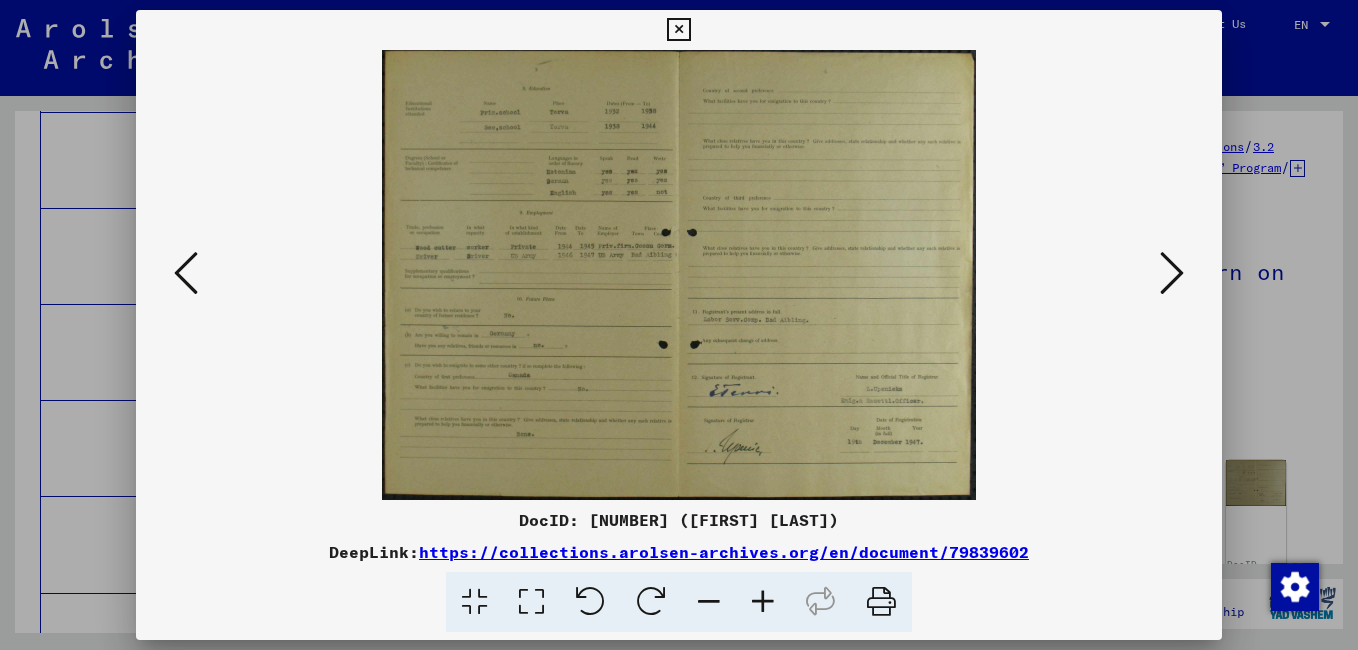 click at bounding box center (881, 602) 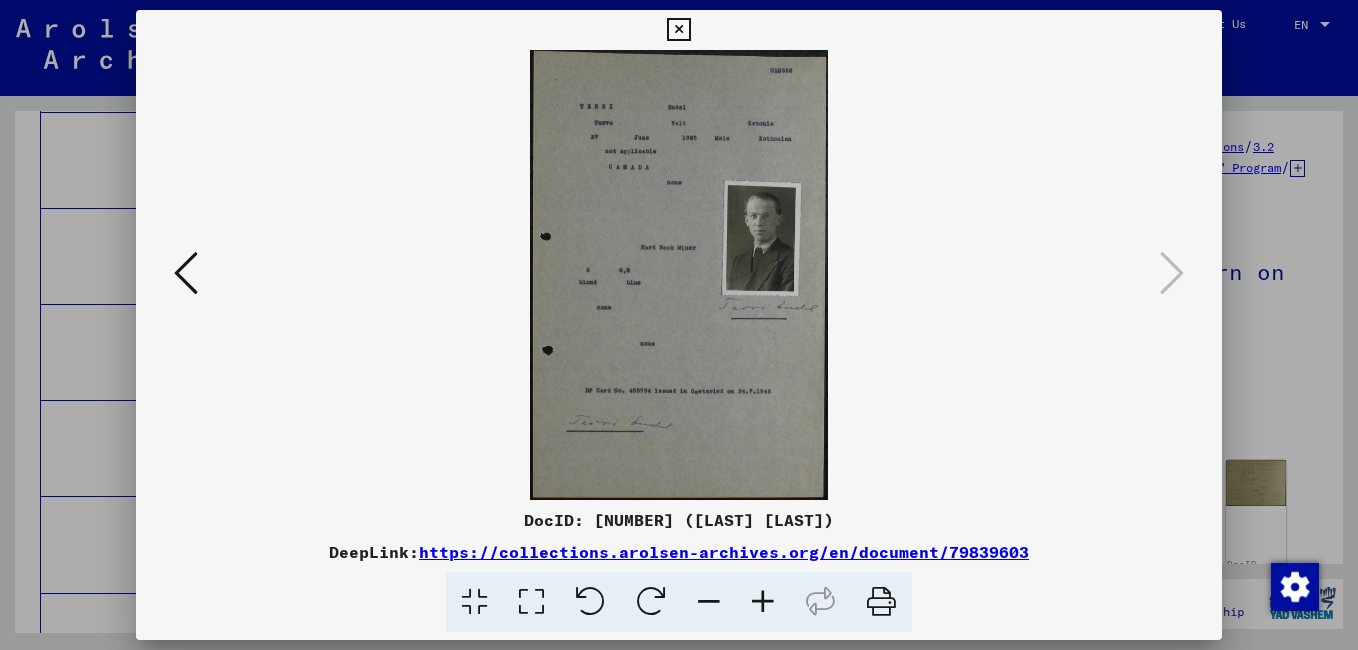 click at bounding box center [881, 602] 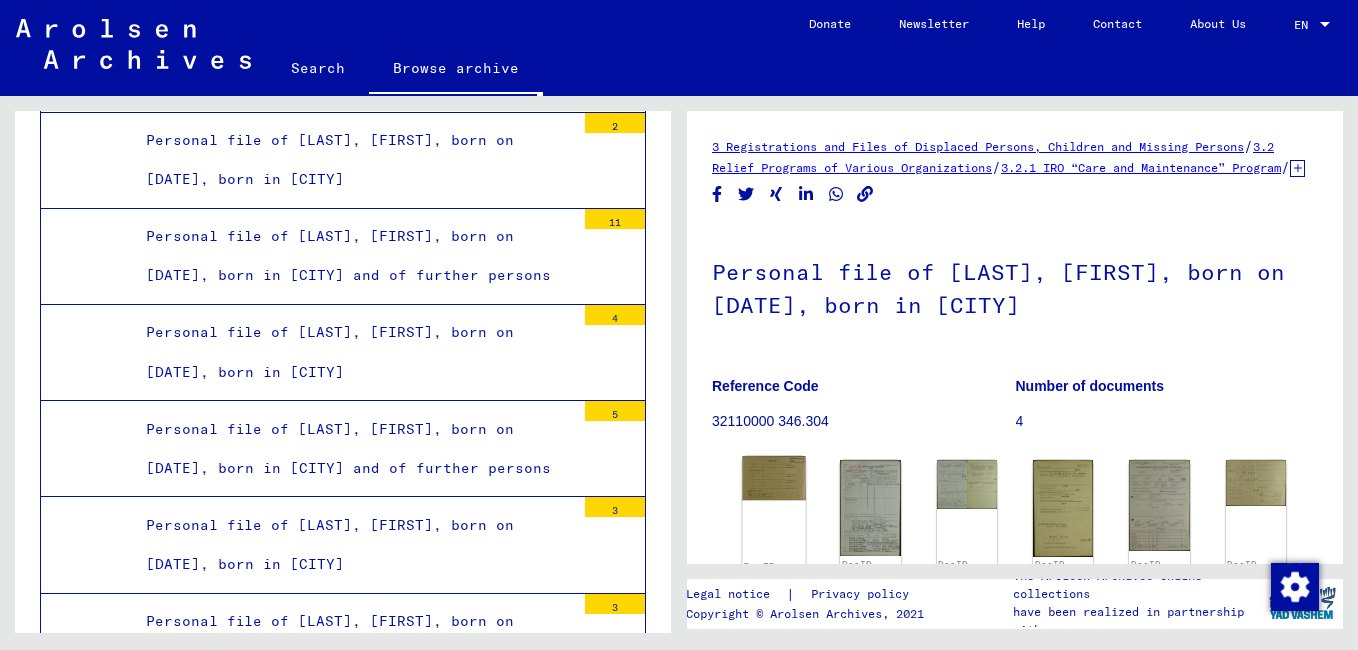 click 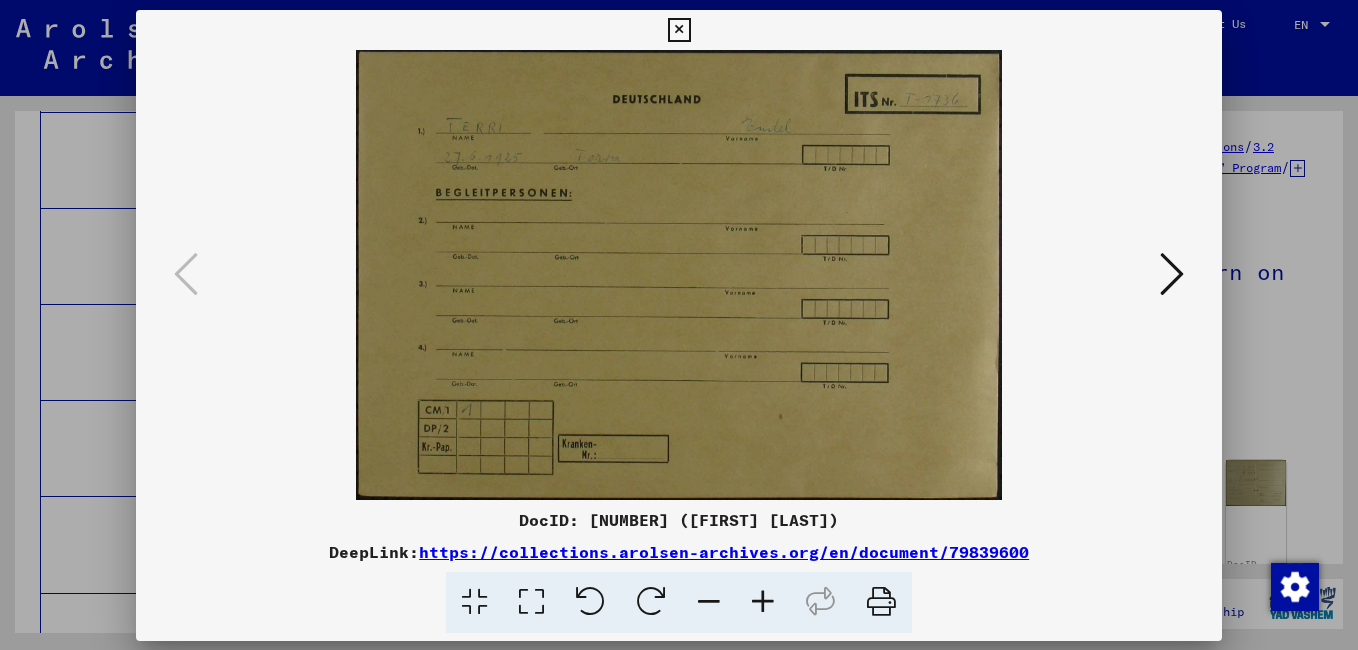 click on "DocID: 79839600 ([FIRST] [LAST])  DeepLink:  https://collections.arolsen-archives.org/en/document/79839600" at bounding box center (679, 321) 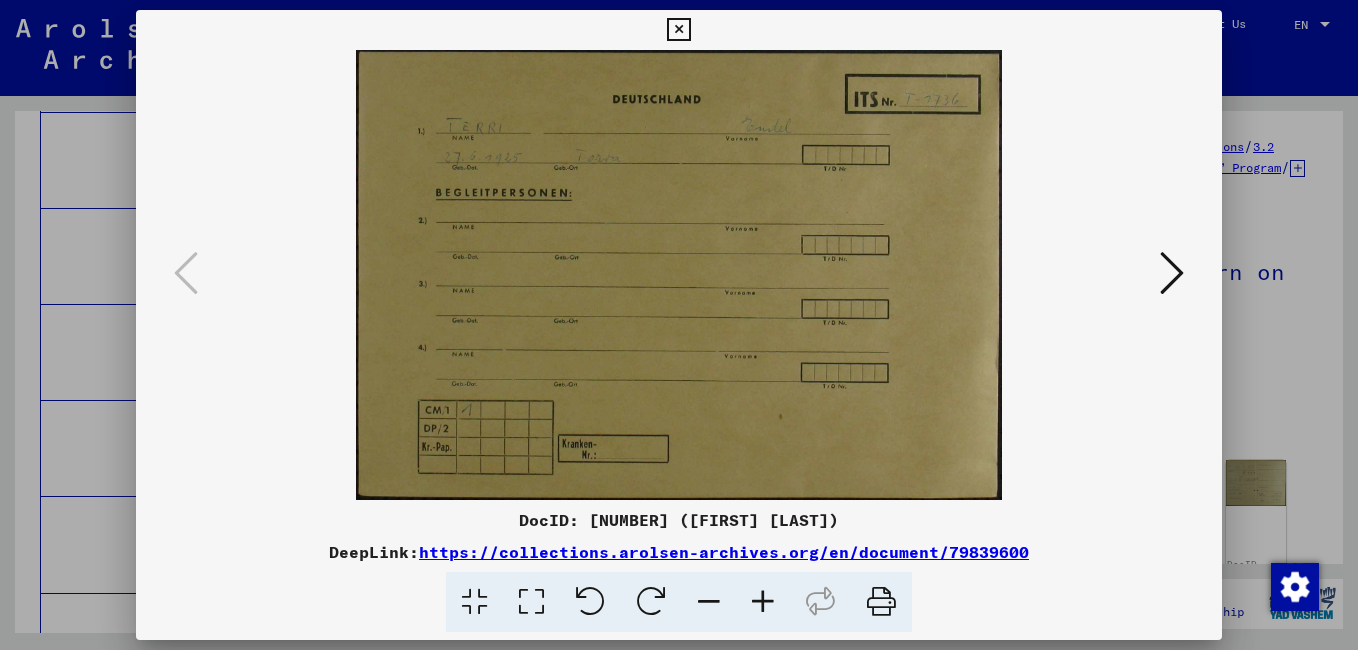 click at bounding box center (763, 602) 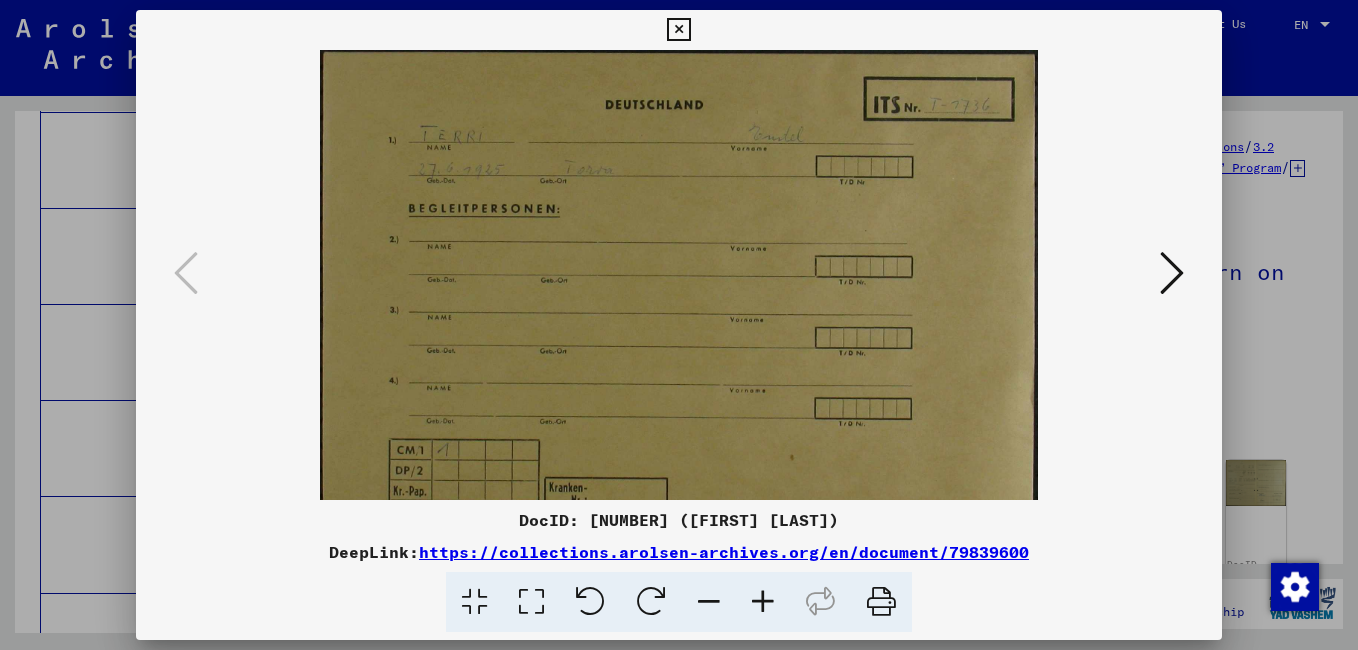 click at bounding box center (763, 602) 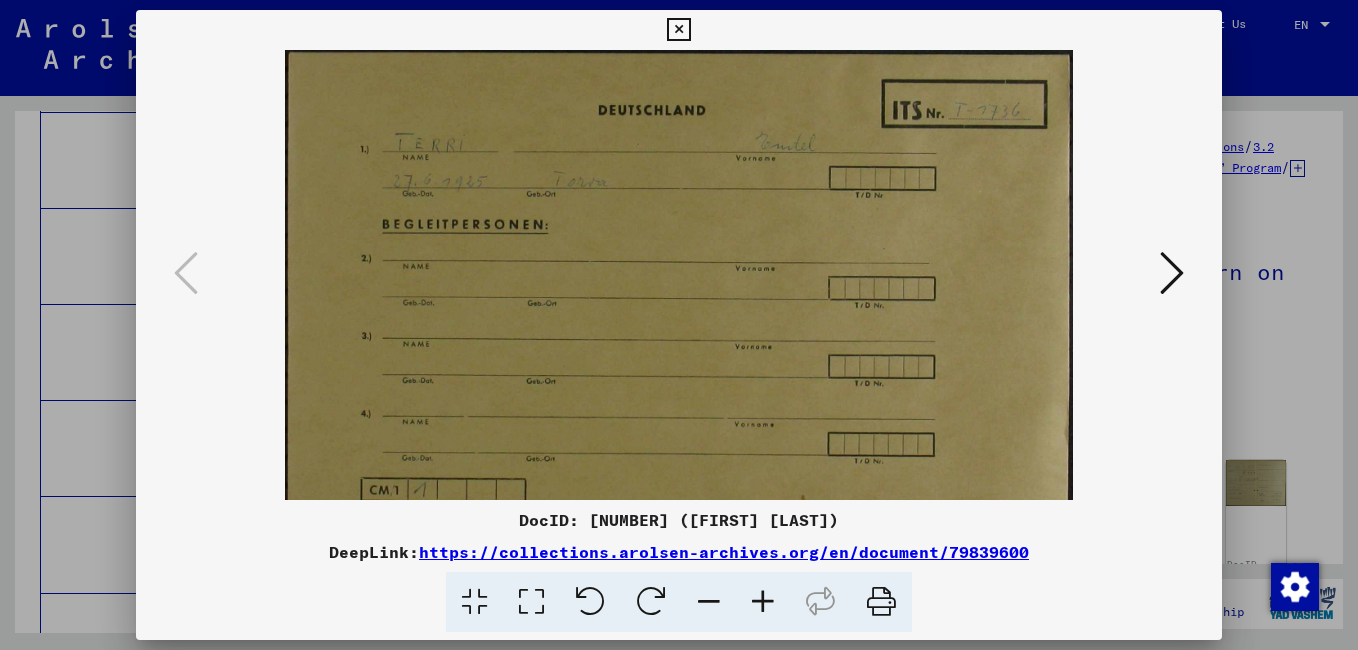 click at bounding box center [763, 602] 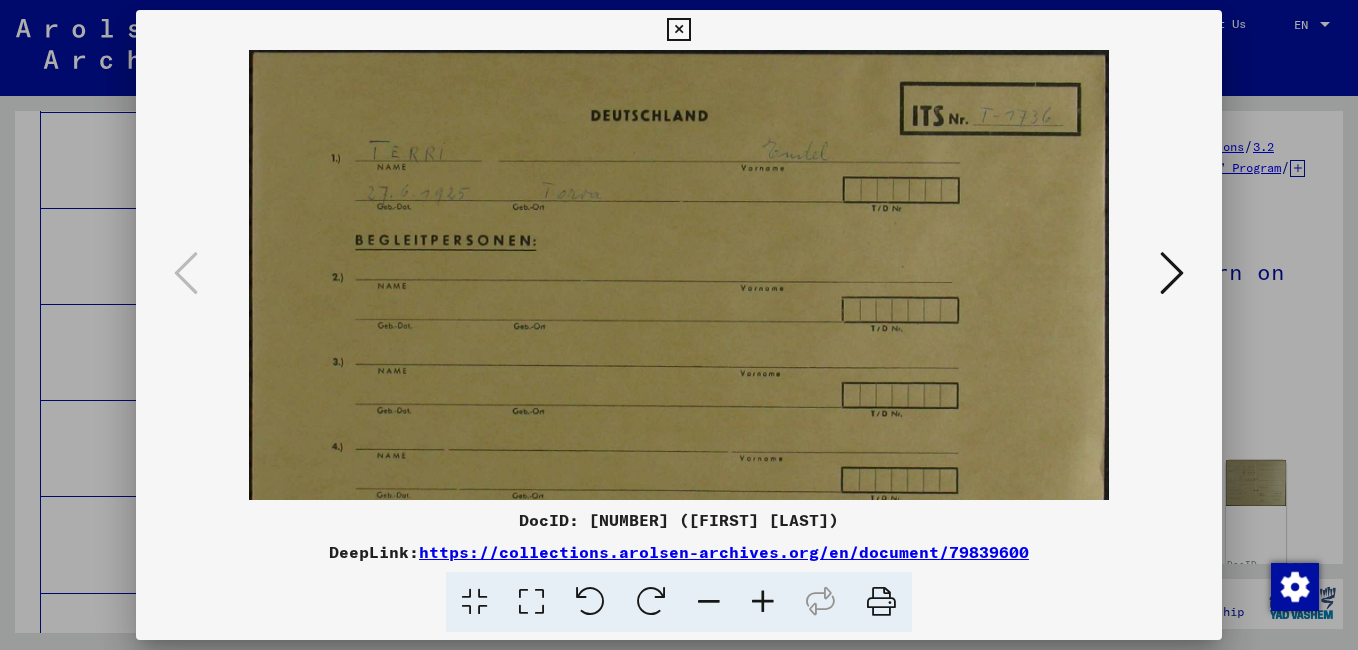 click at bounding box center [763, 602] 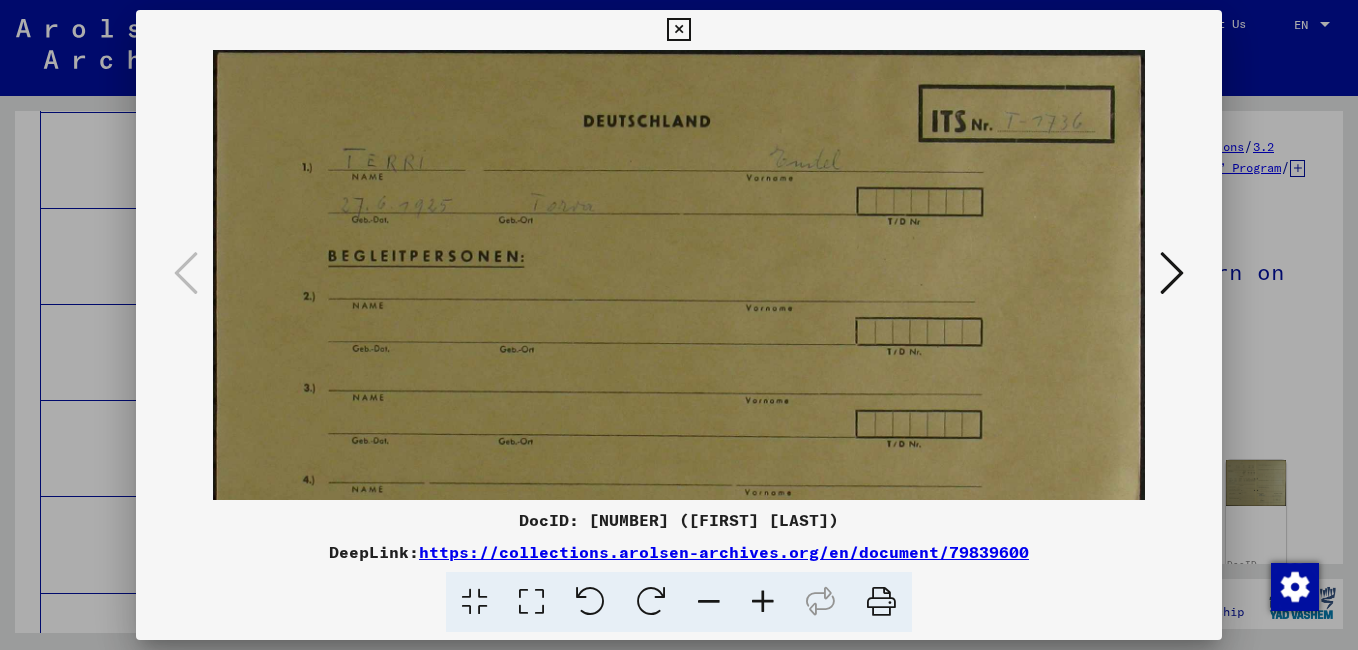 click at bounding box center (763, 602) 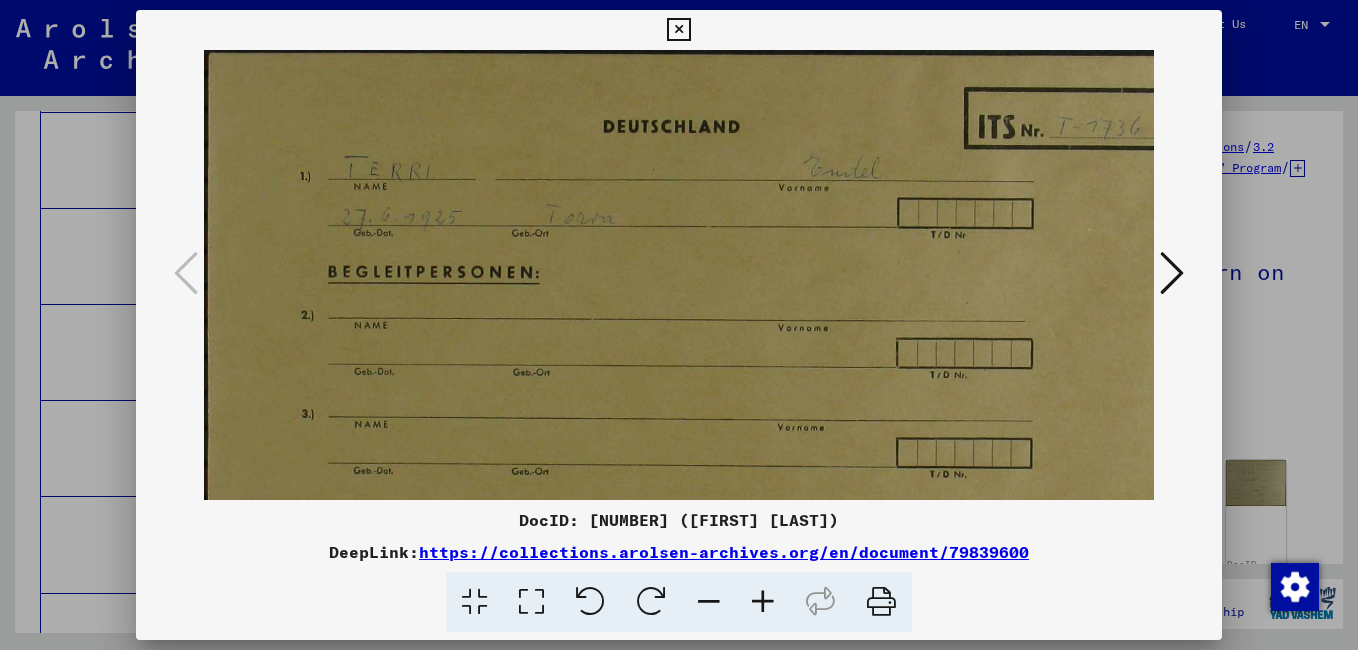 click at bounding box center [763, 602] 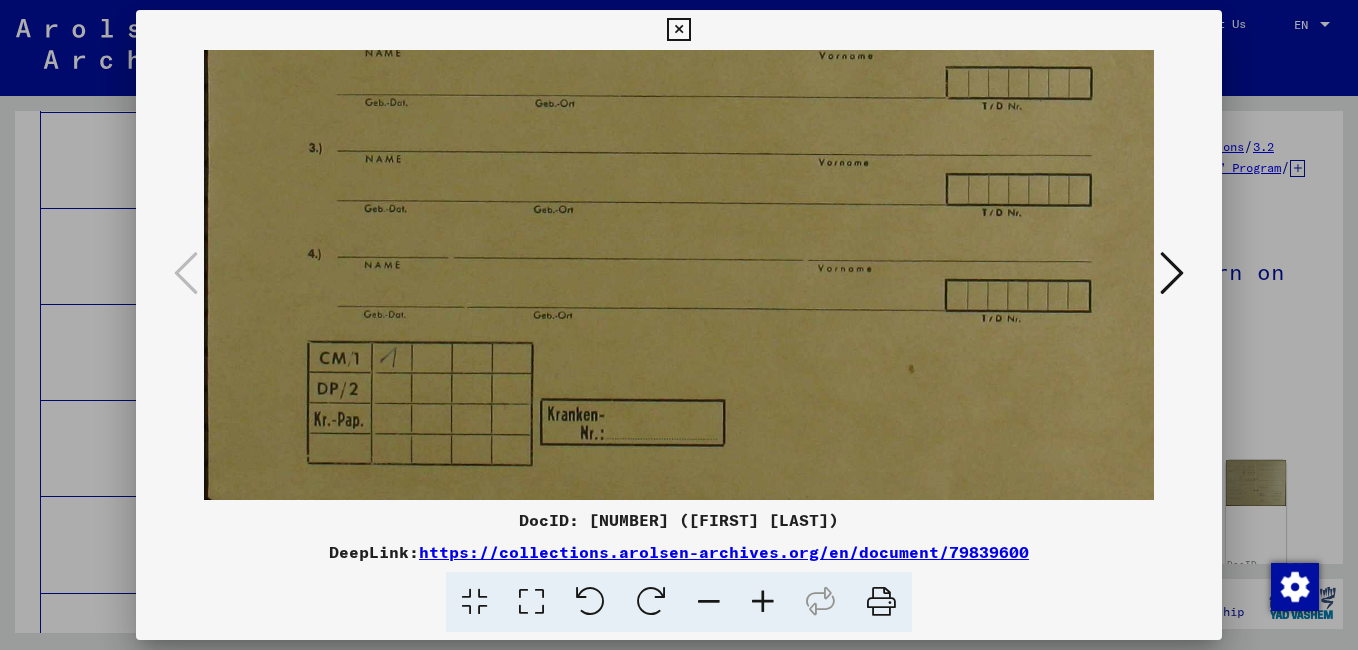 scroll, scrollTop: 300, scrollLeft: 0, axis: vertical 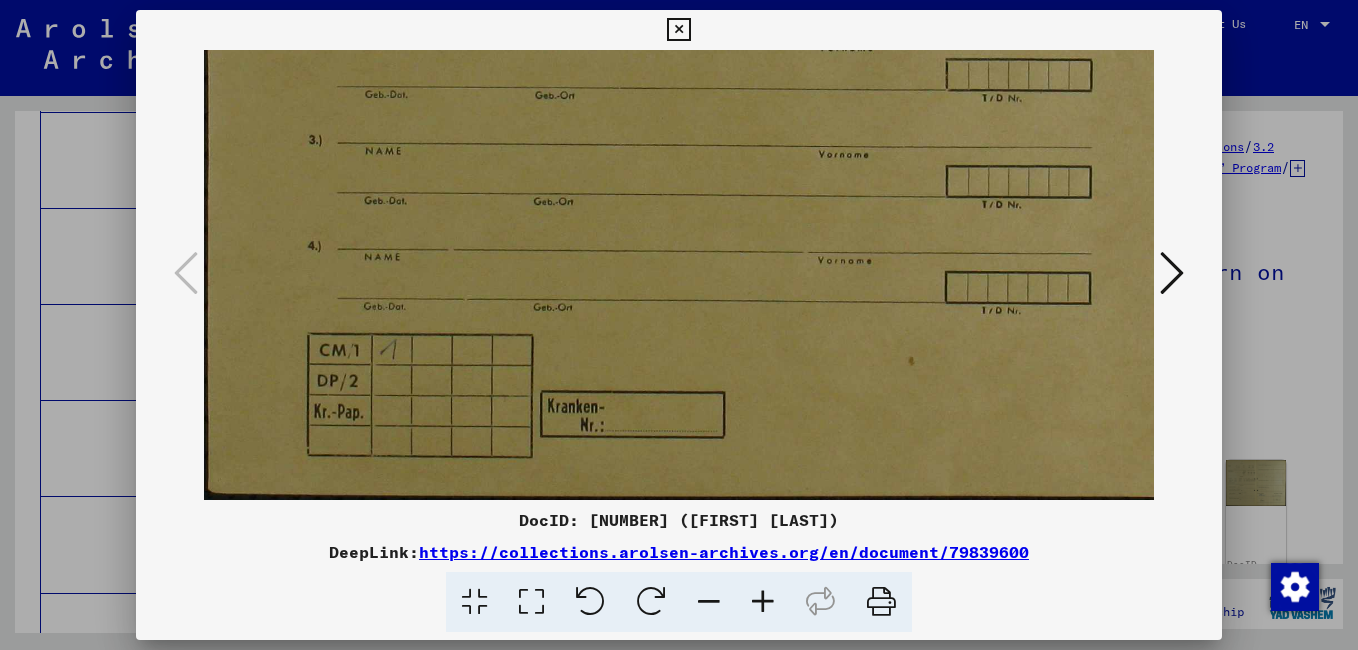 drag, startPoint x: 692, startPoint y: 394, endPoint x: 745, endPoint y: -55, distance: 452.11725 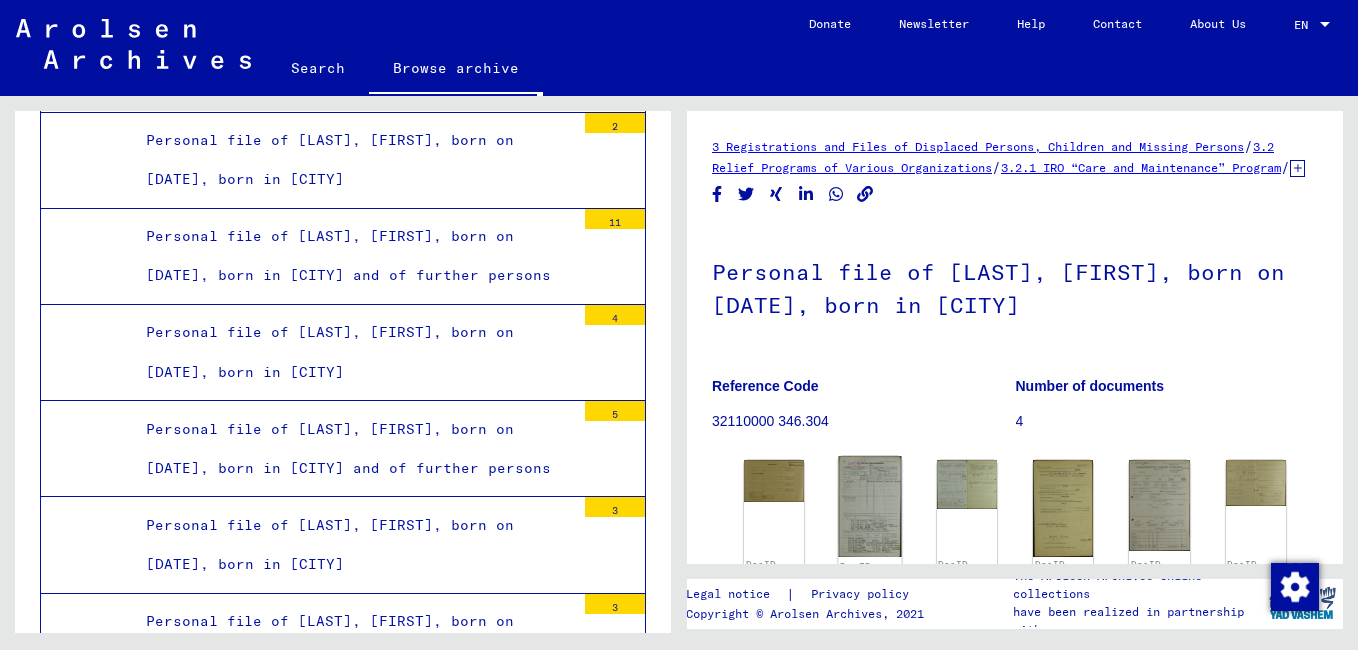 click 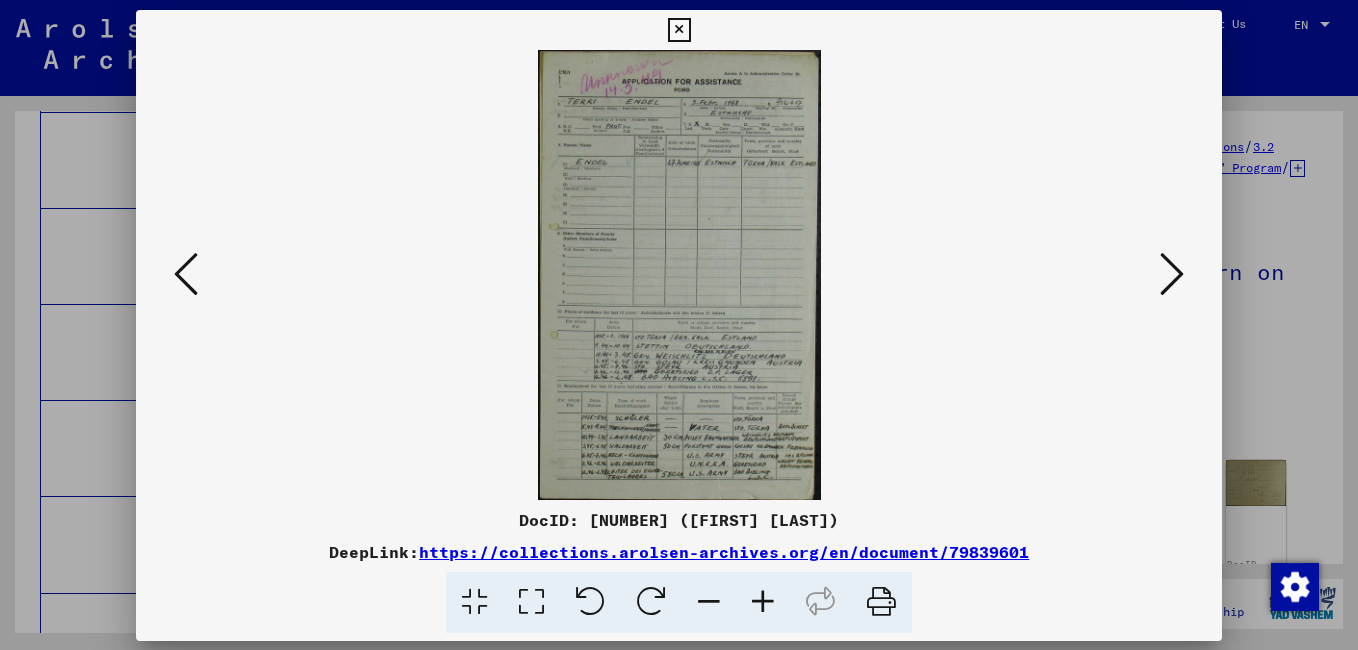 click on "DocID: [NUMBER] ([FIRST] [LAST])  DeepLink:  https://collections.arolsen-archives.org/en/document/[NUMBER]" at bounding box center (679, 570) 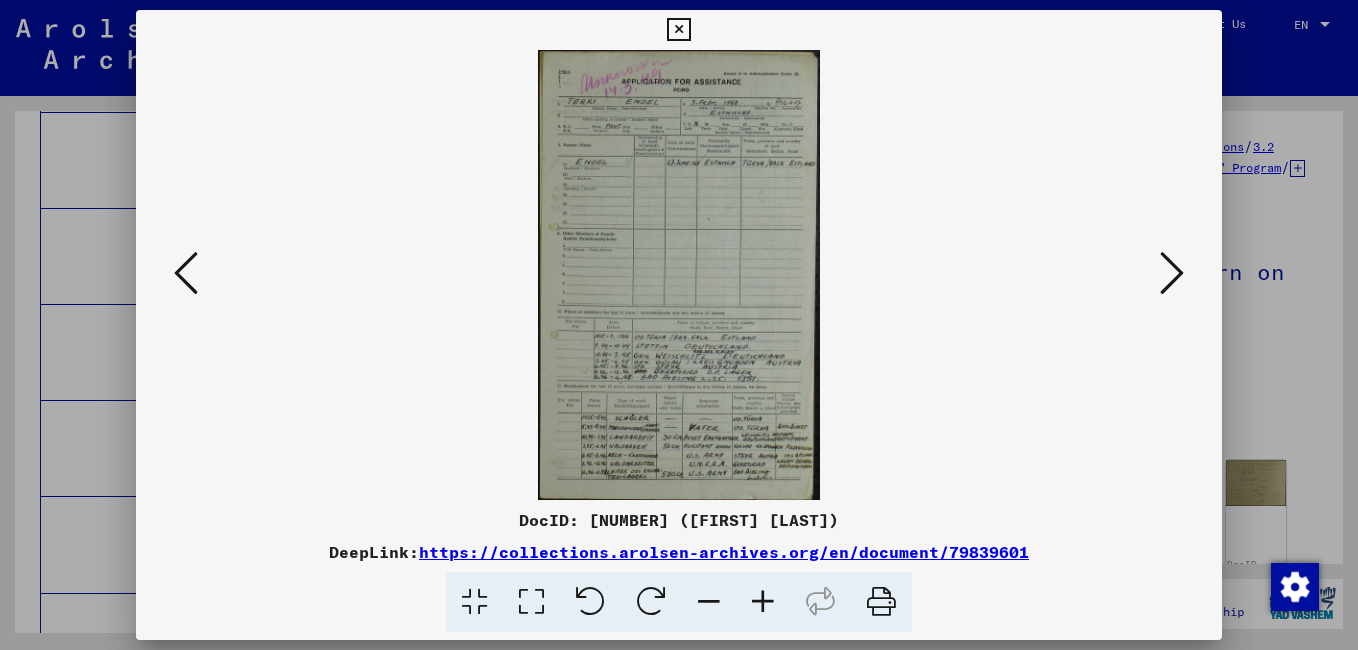 click at bounding box center (763, 602) 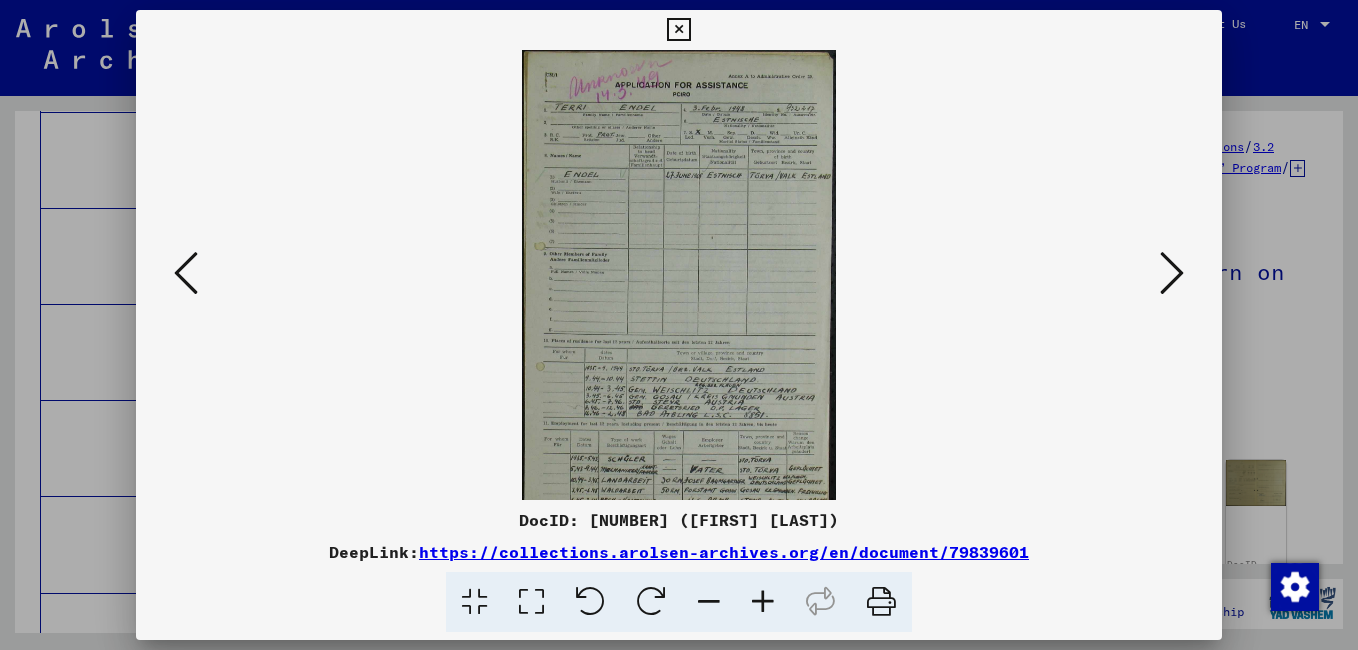 click at bounding box center [763, 602] 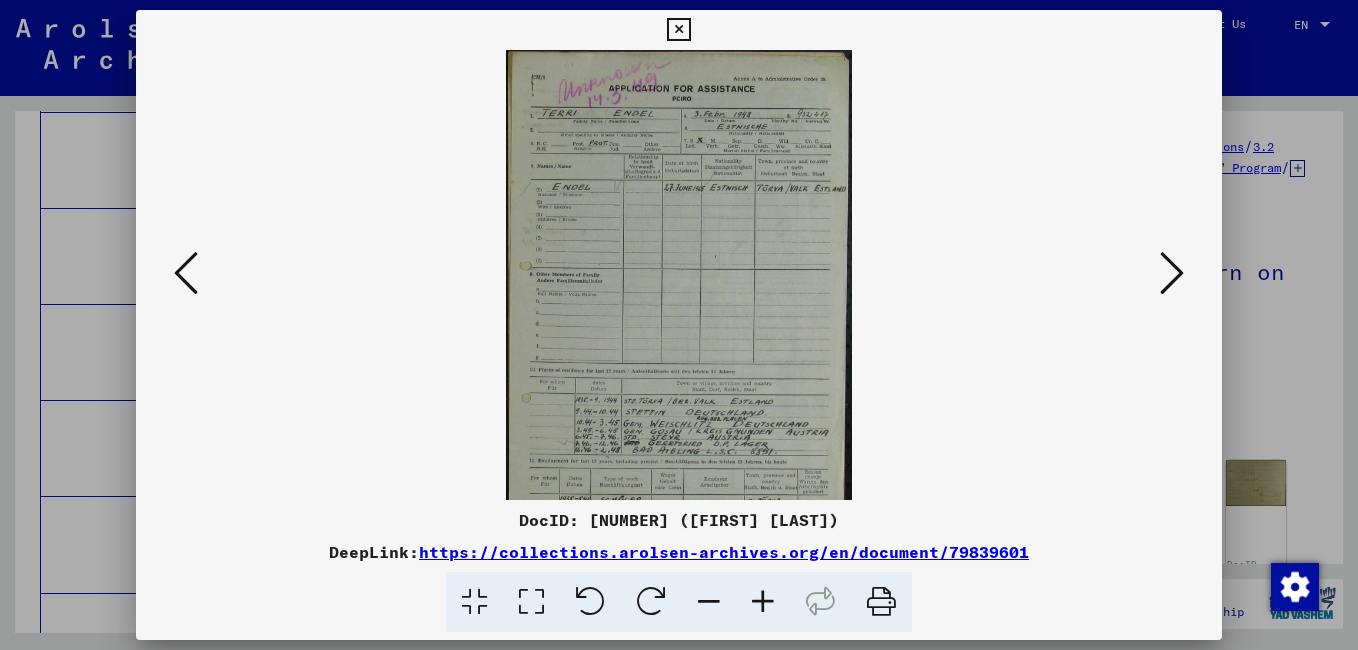 click at bounding box center (763, 602) 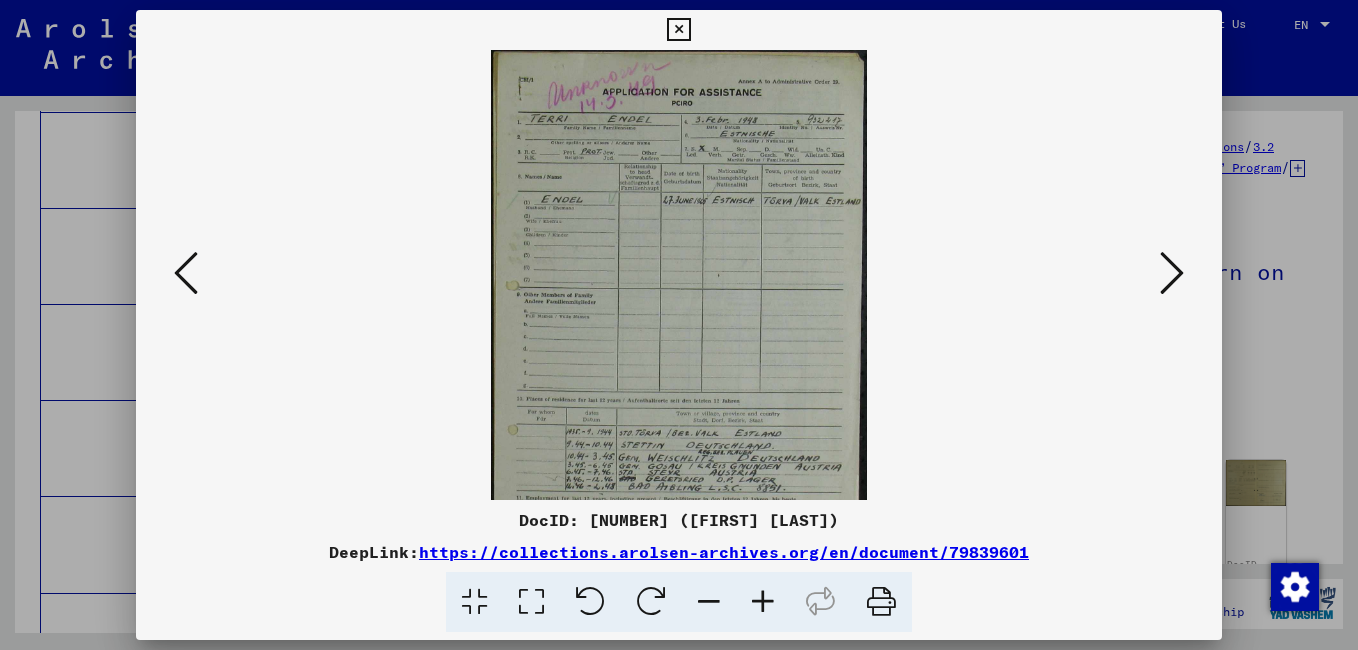 click at bounding box center (763, 602) 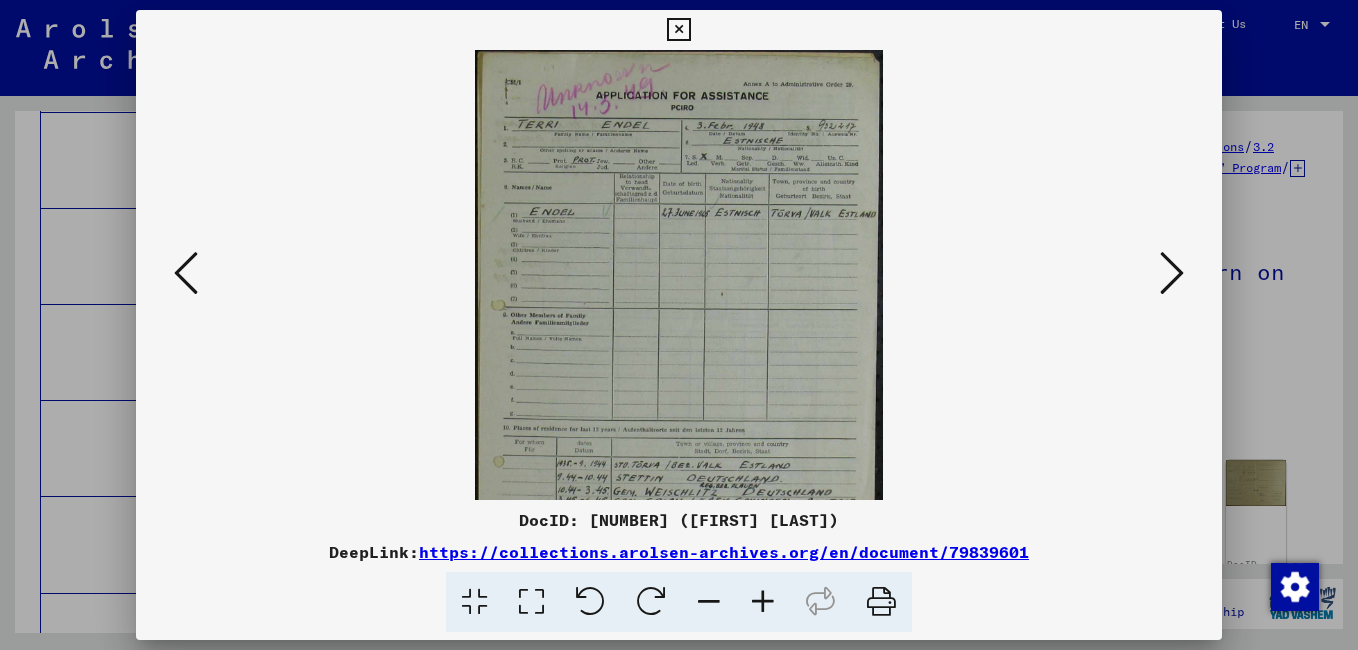 click at bounding box center [763, 602] 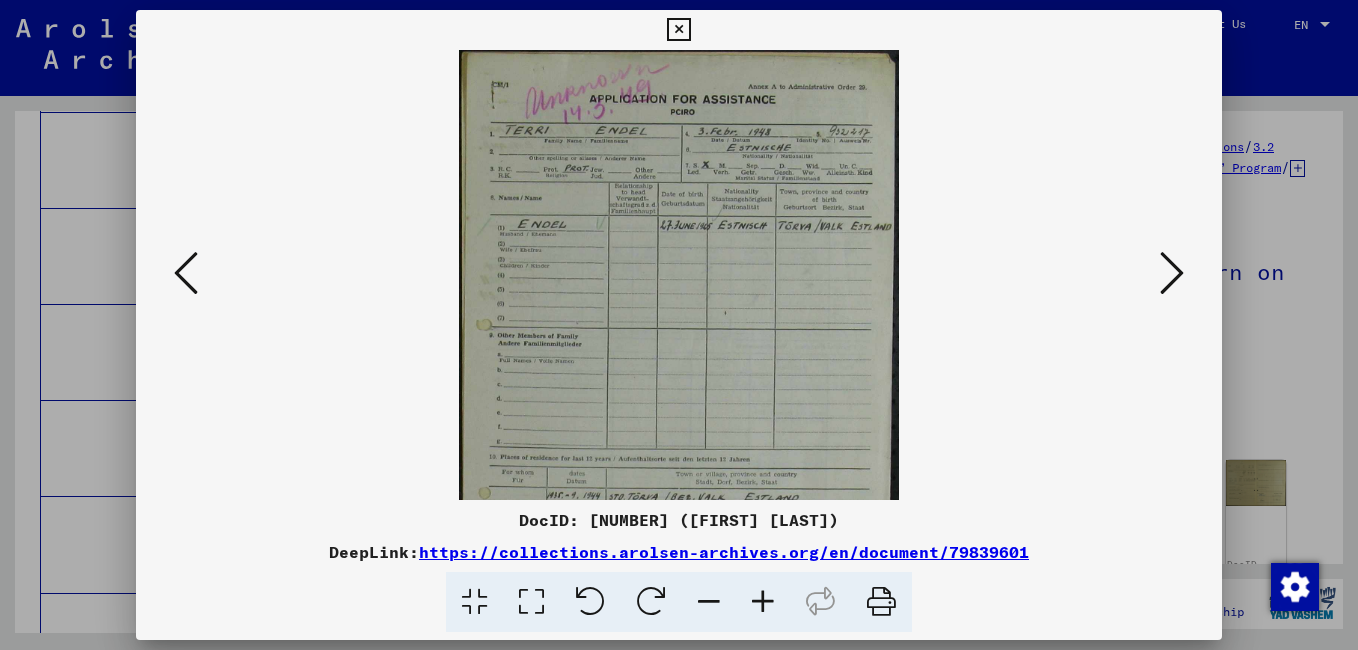 click at bounding box center [763, 602] 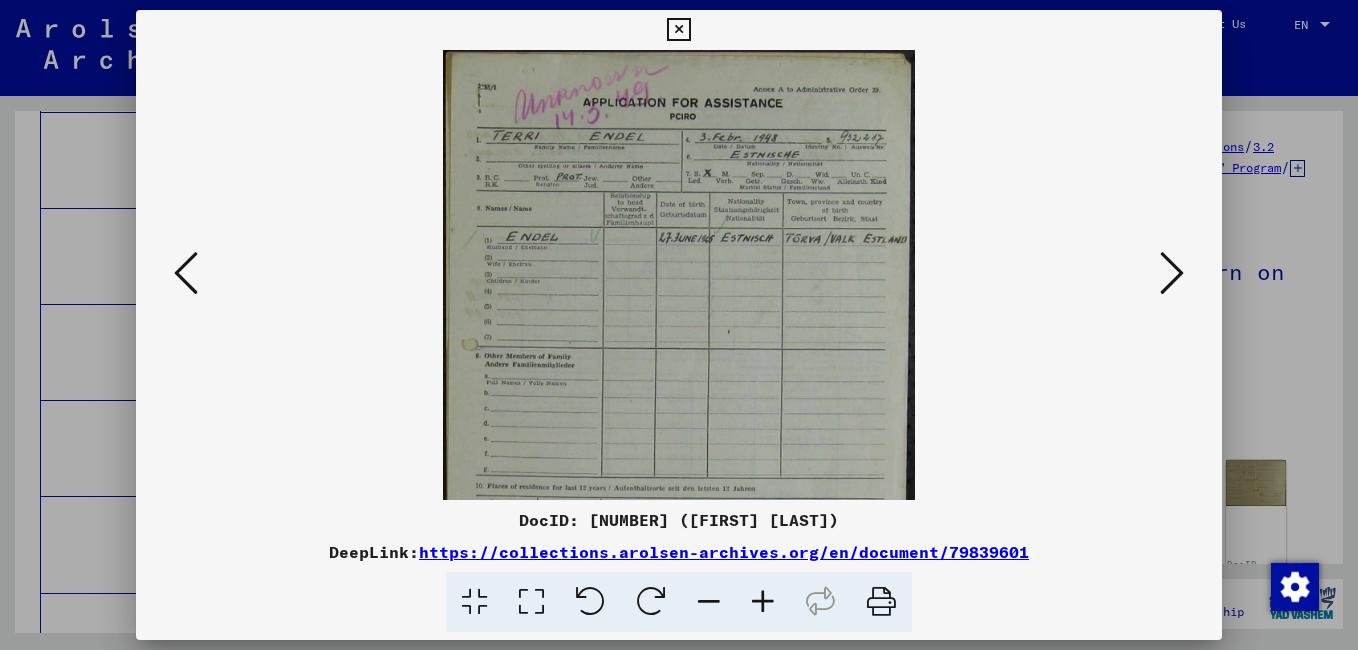 click at bounding box center [763, 602] 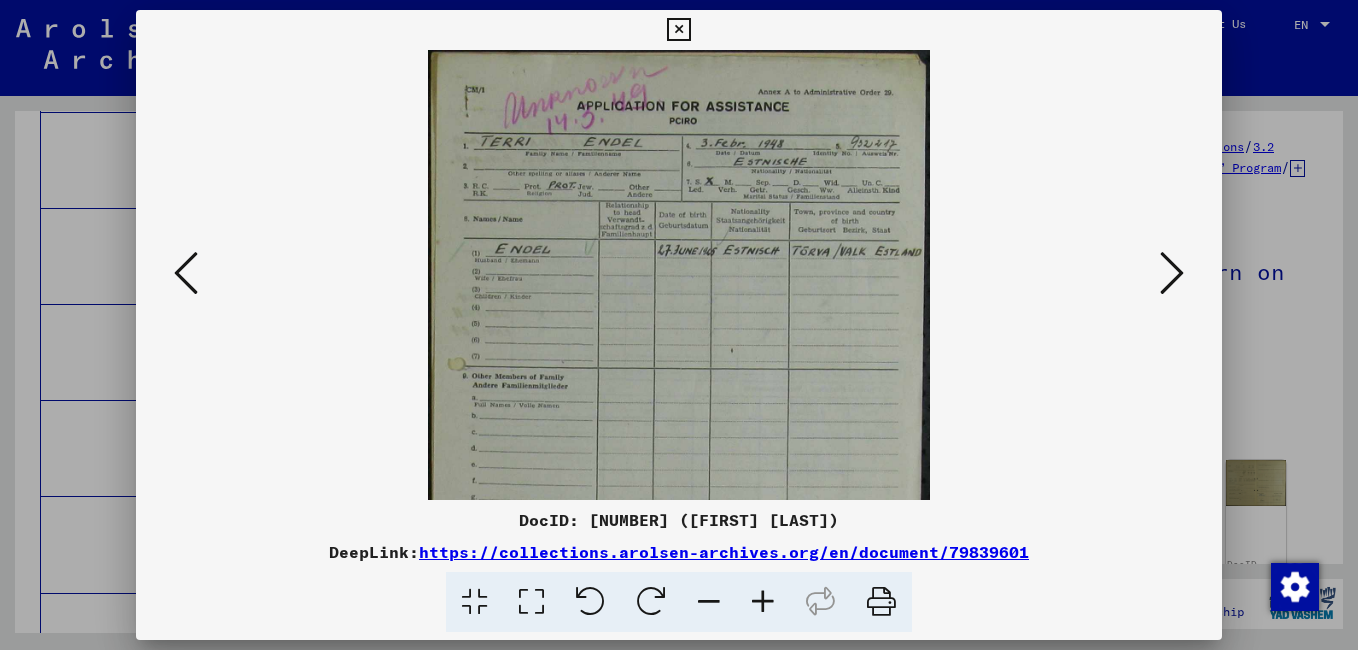 click at bounding box center (763, 602) 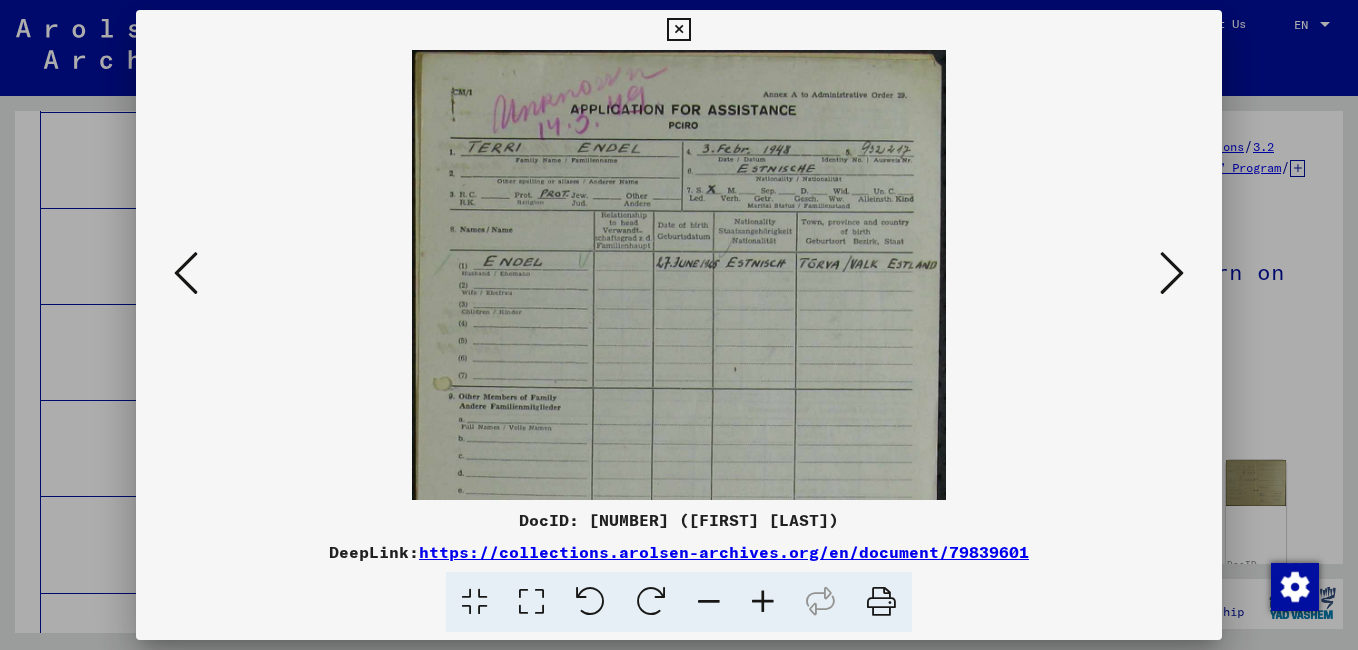 click at bounding box center [763, 602] 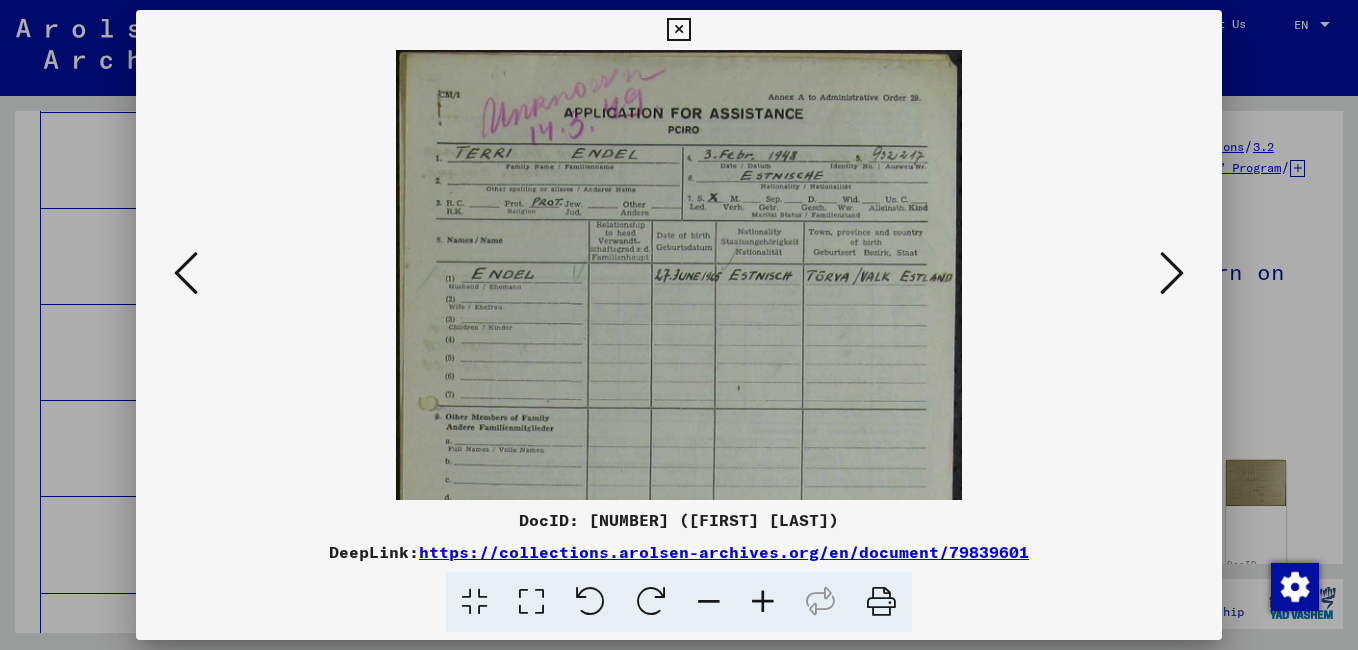 click at bounding box center [763, 602] 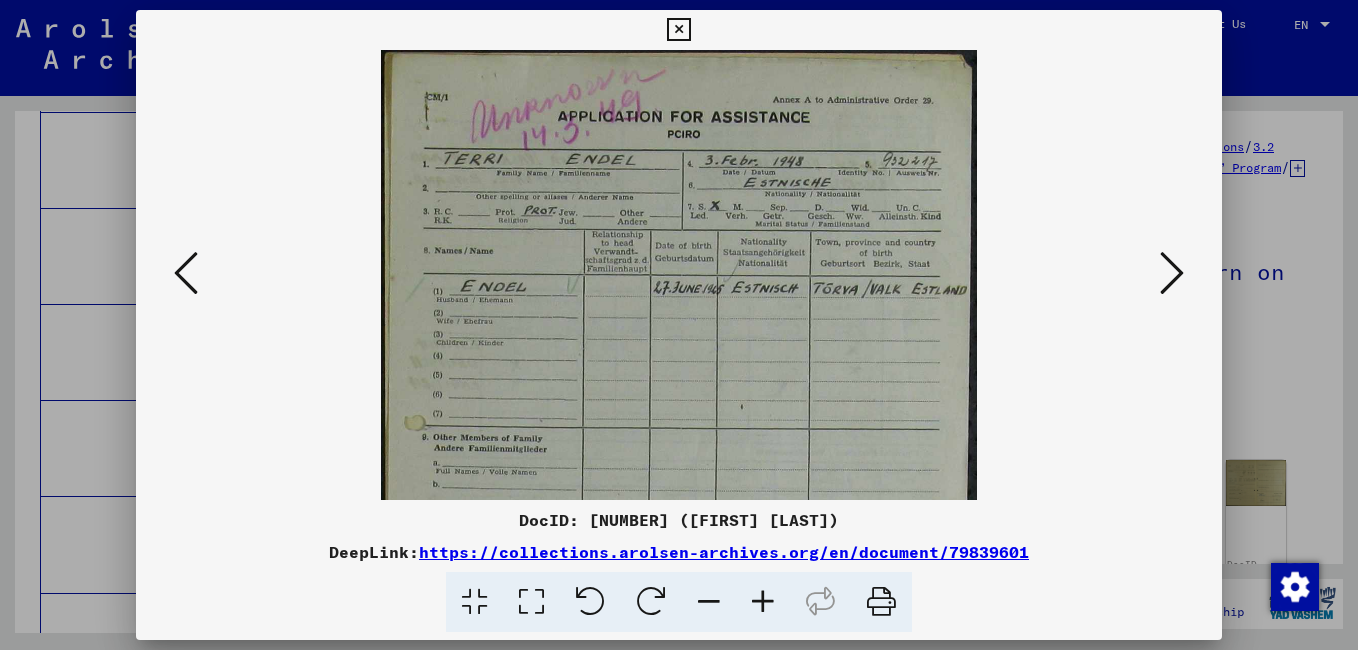 click at bounding box center (763, 602) 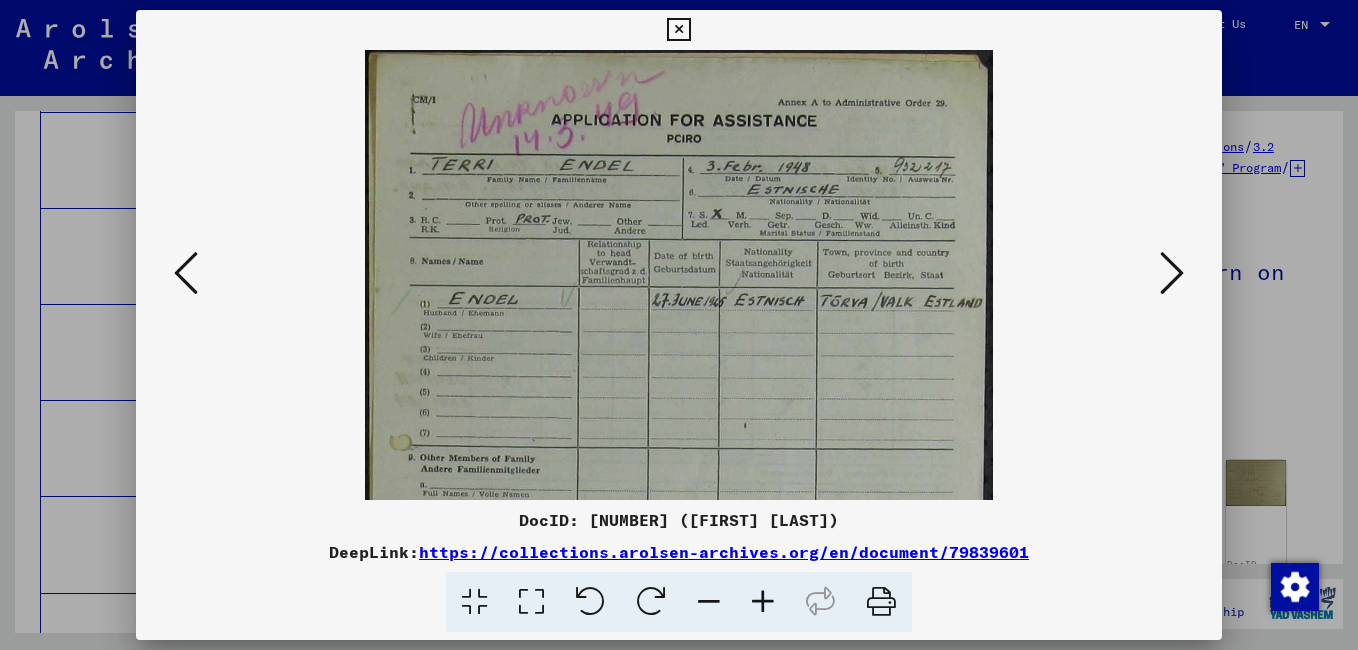 click at bounding box center [763, 602] 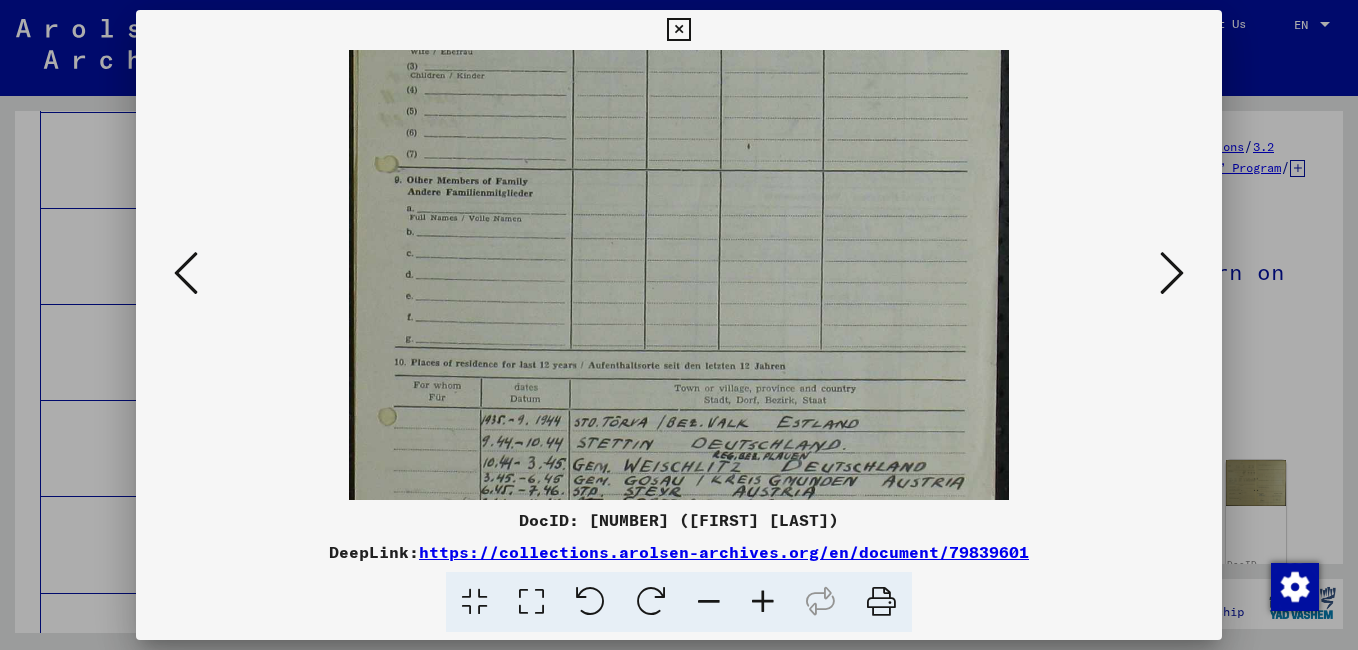 drag, startPoint x: 779, startPoint y: 412, endPoint x: 812, endPoint y: 95, distance: 318.71304 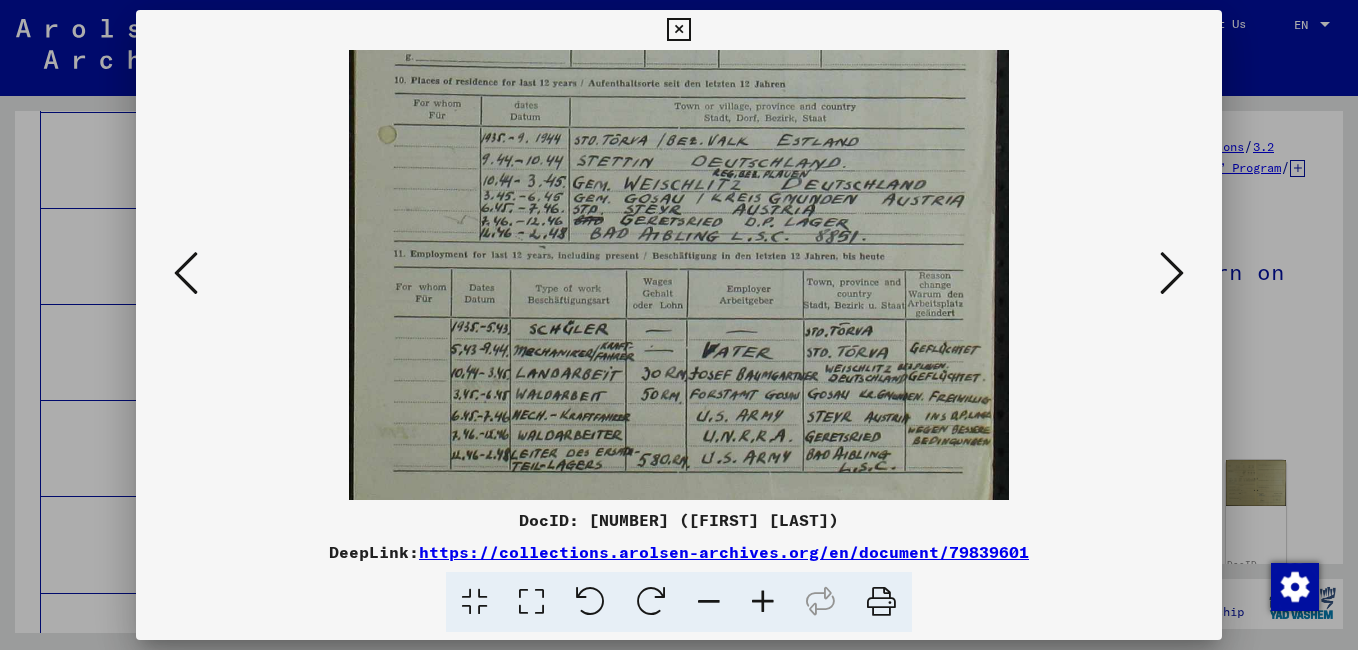 scroll, scrollTop: 582, scrollLeft: 0, axis: vertical 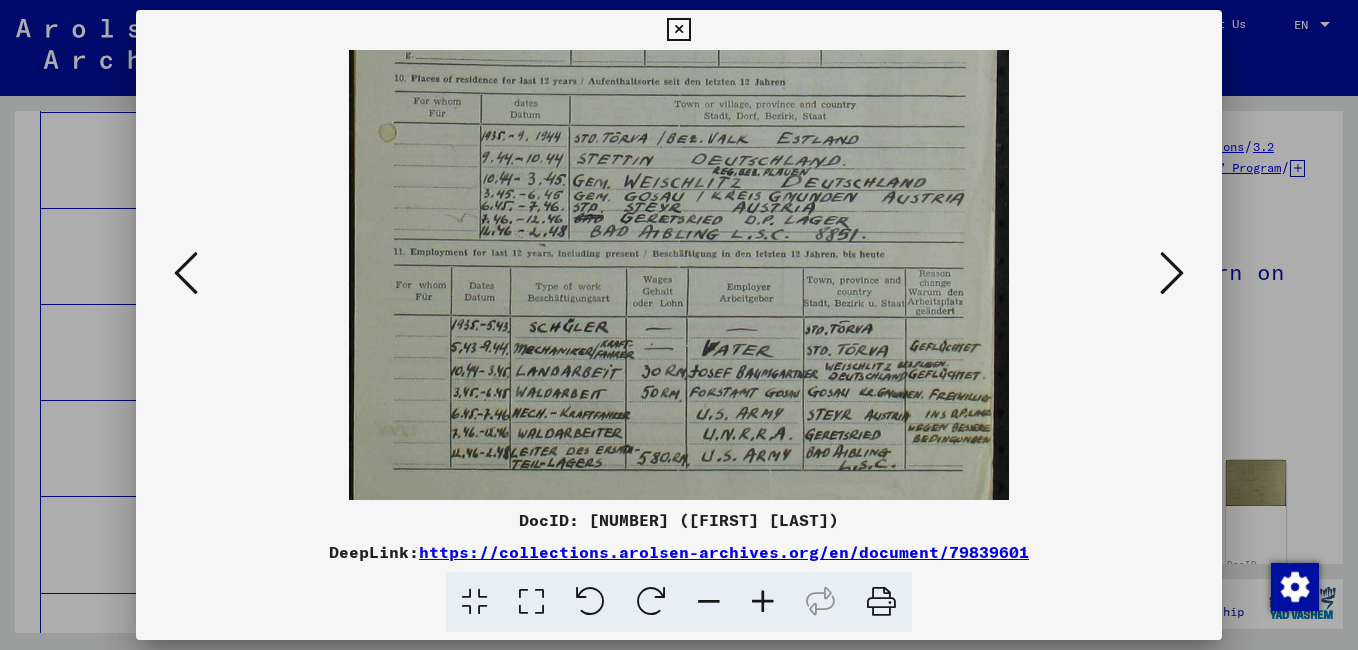 drag, startPoint x: 816, startPoint y: 309, endPoint x: 792, endPoint y: 44, distance: 266.08456 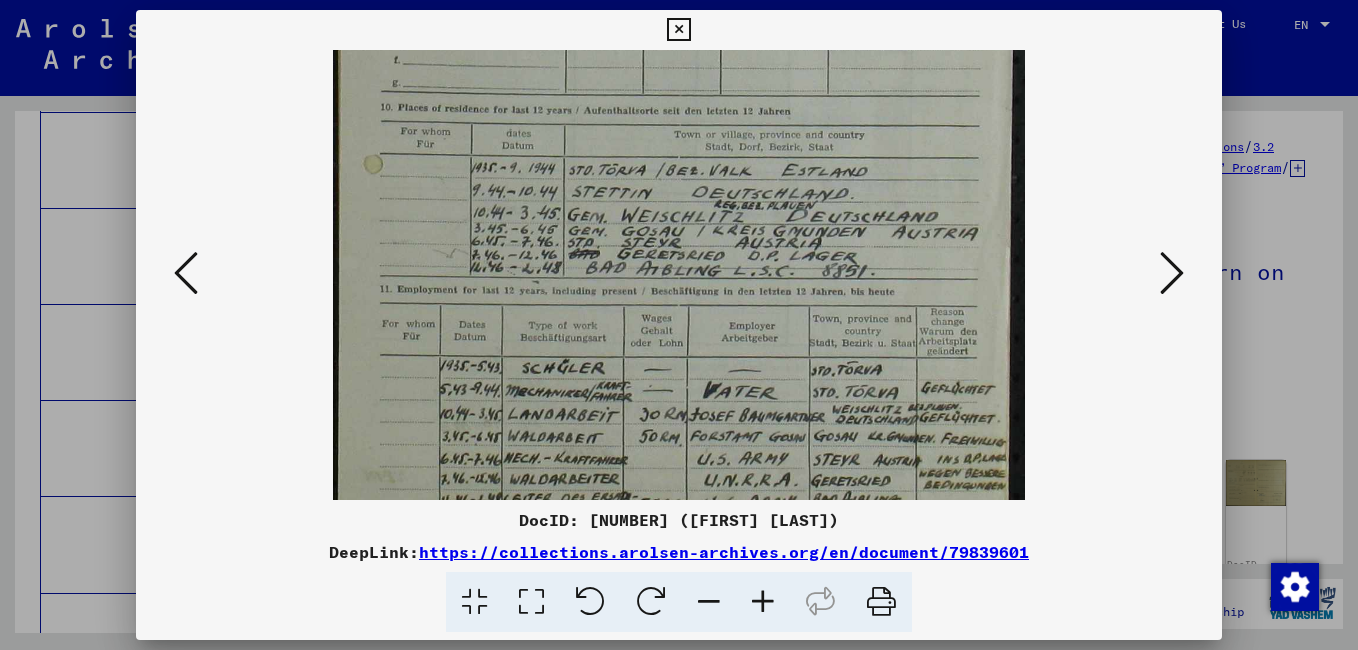 click at bounding box center [763, 602] 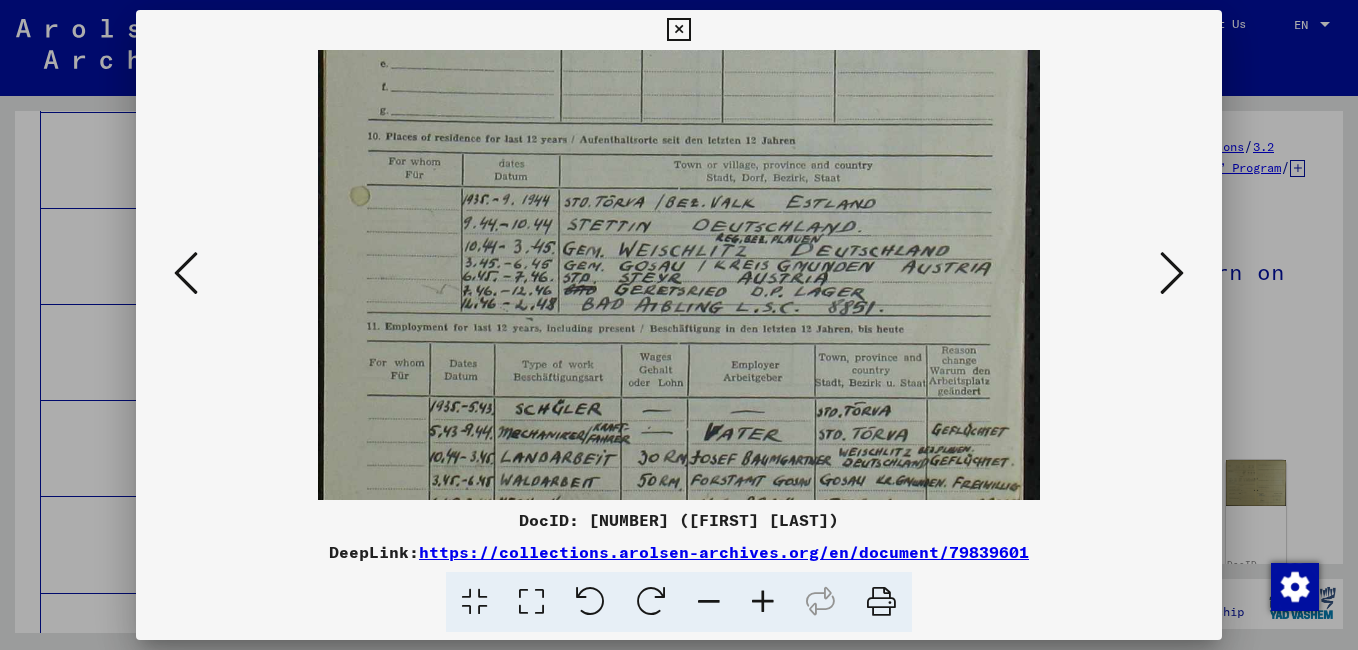 click at bounding box center (763, 602) 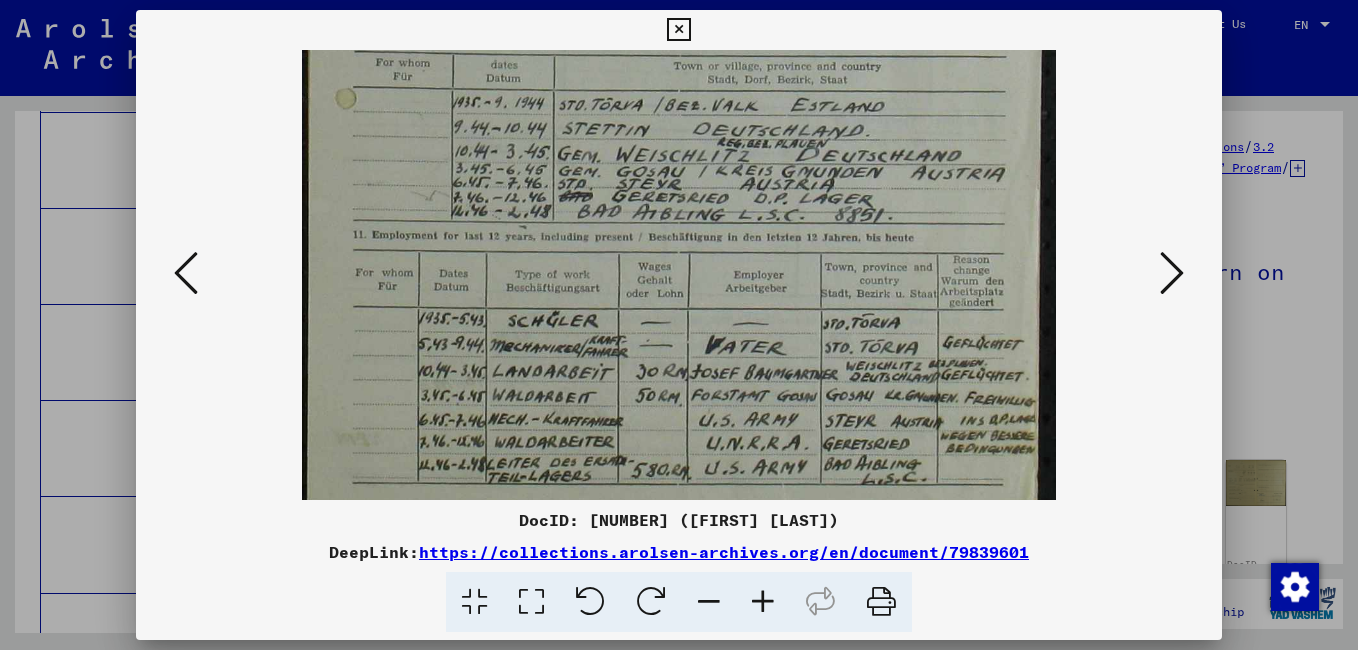 scroll, scrollTop: 710, scrollLeft: 0, axis: vertical 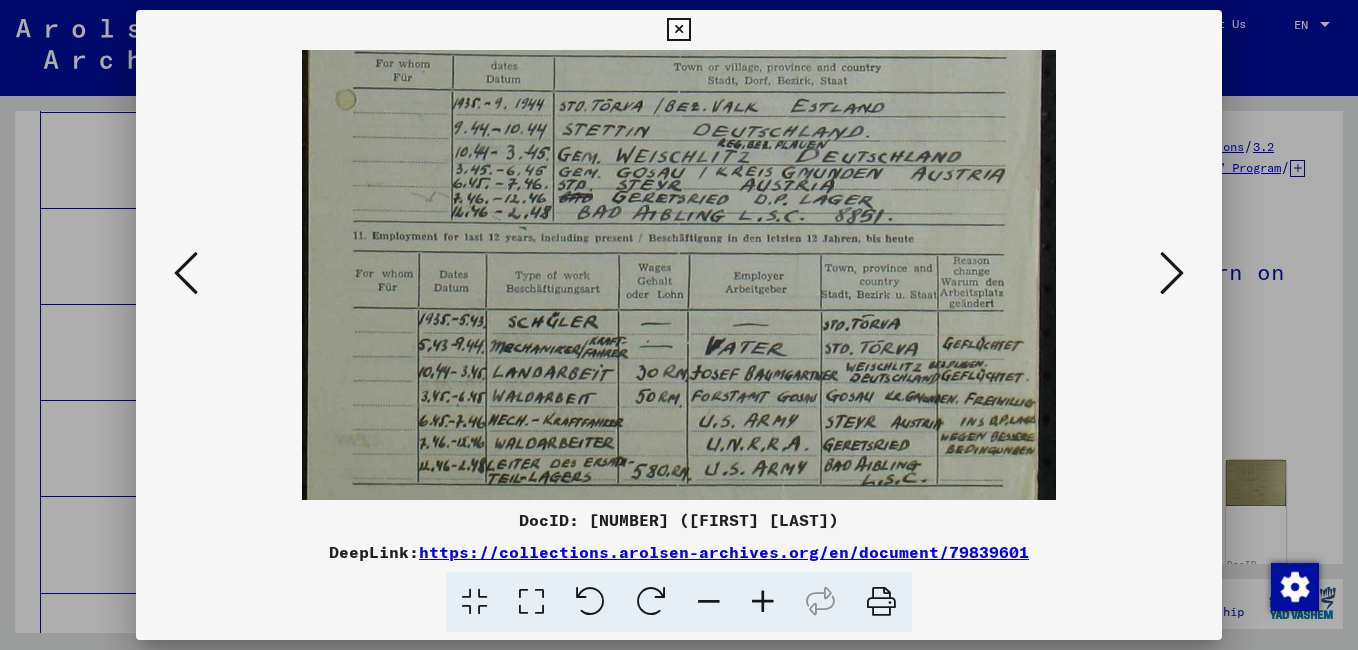 drag, startPoint x: 813, startPoint y: 439, endPoint x: 813, endPoint y: 311, distance: 128 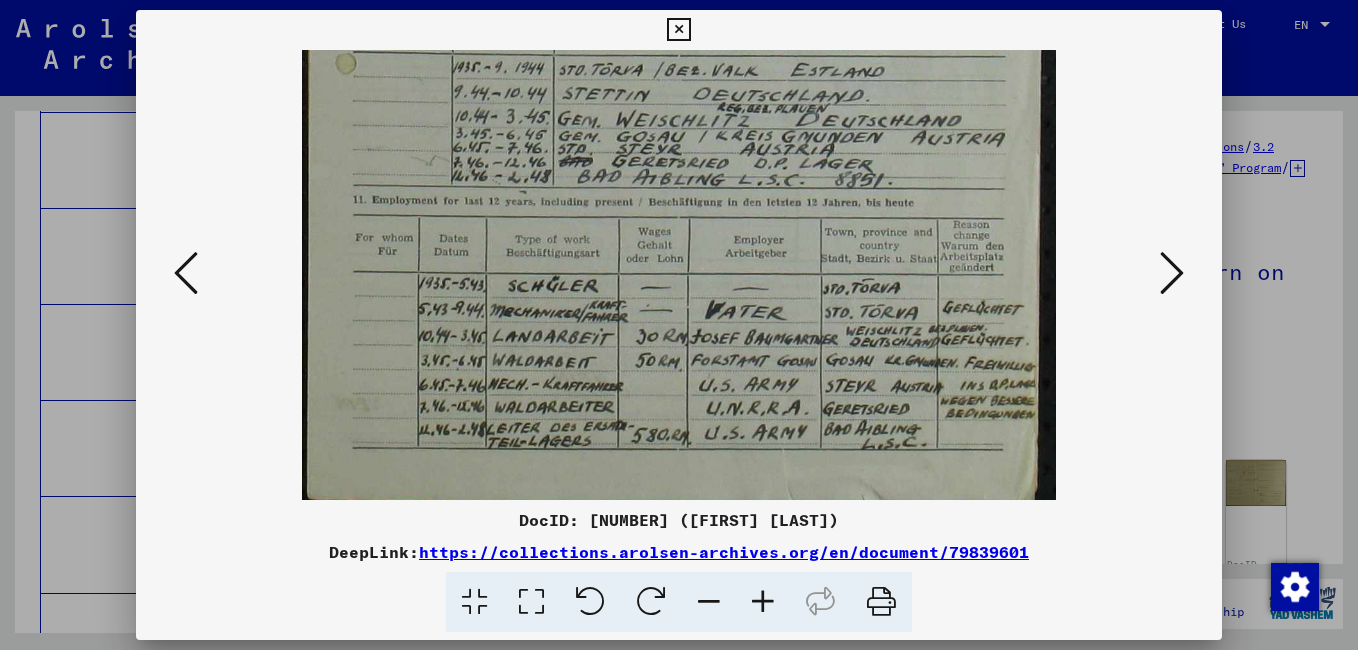 scroll, scrollTop: 750, scrollLeft: 0, axis: vertical 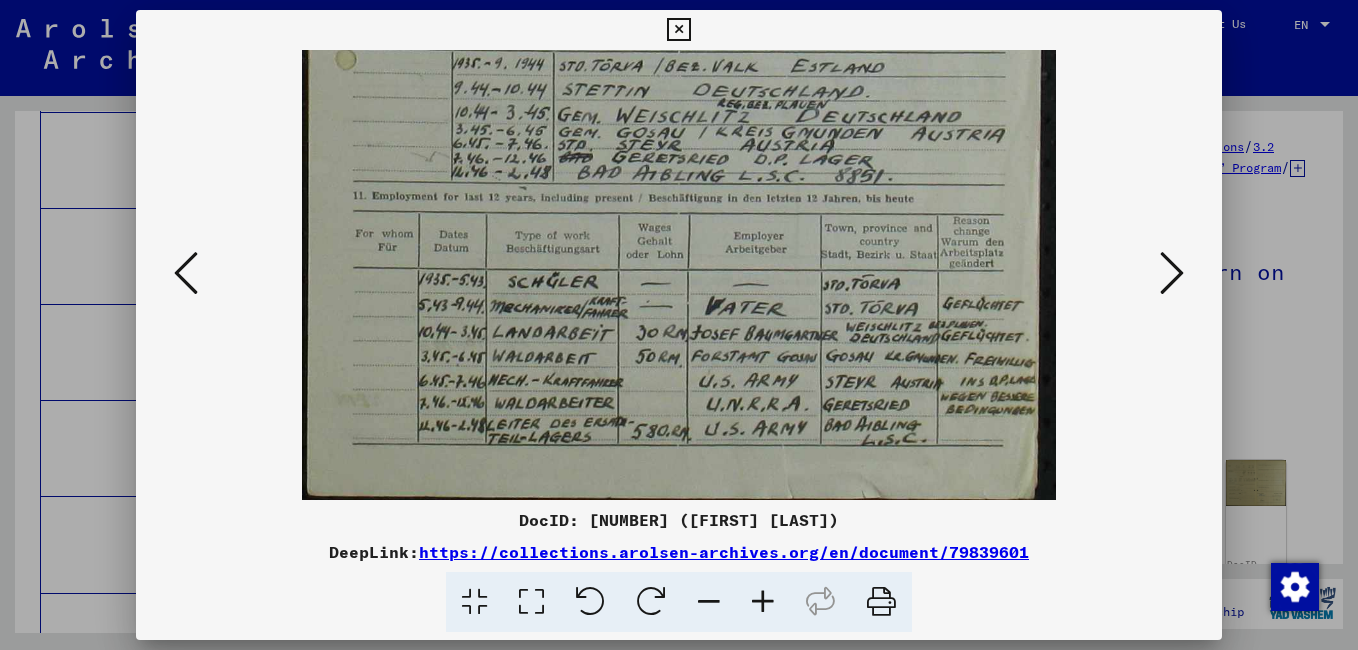 drag, startPoint x: 624, startPoint y: 330, endPoint x: 539, endPoint y: 285, distance: 96.17692 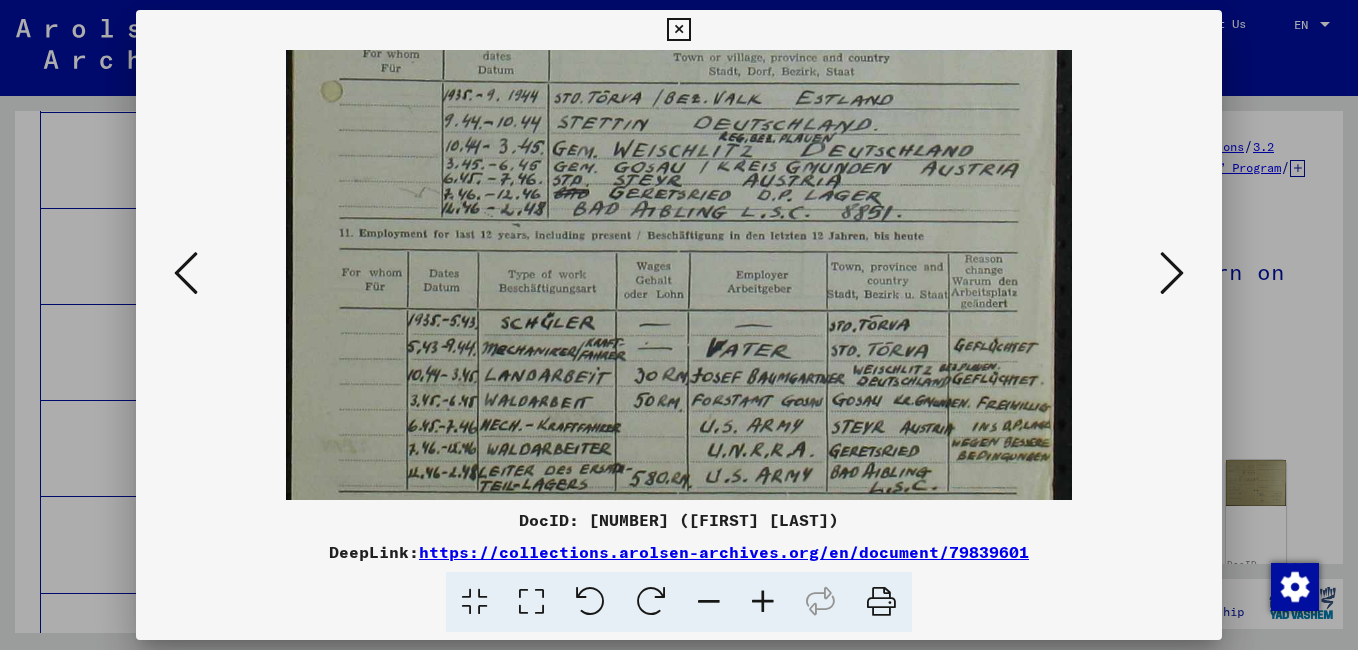 click at bounding box center (763, 602) 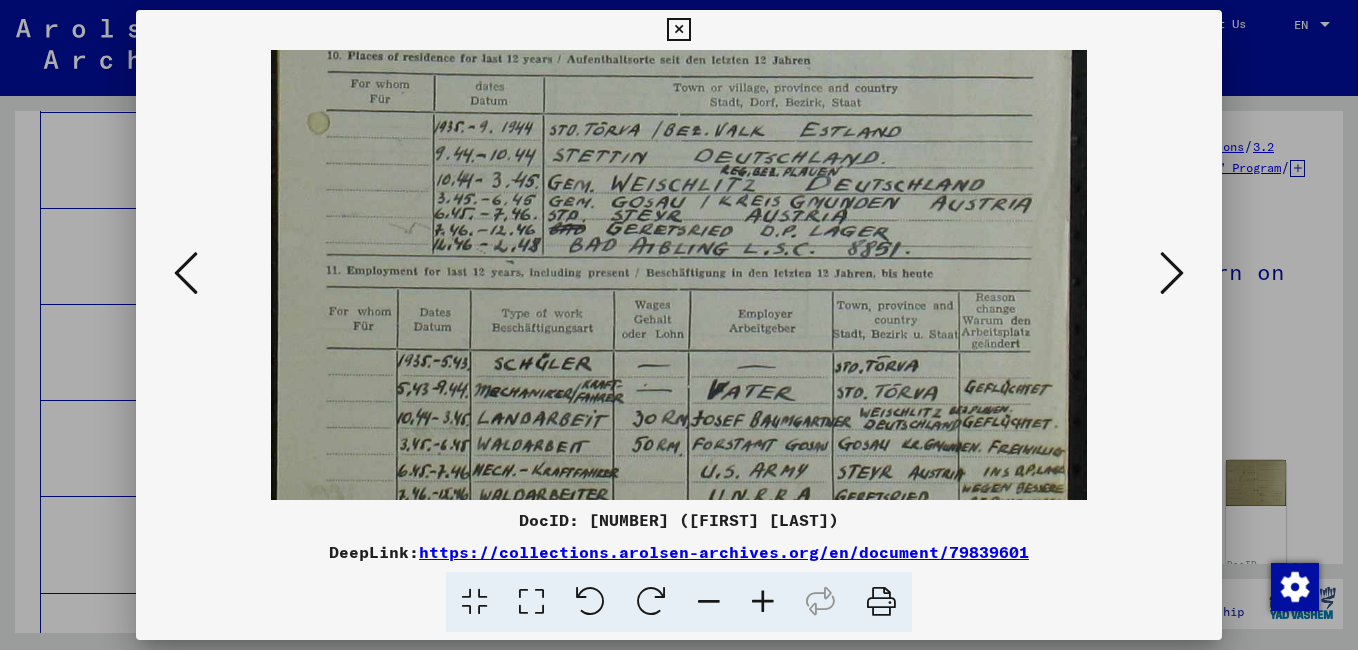scroll, scrollTop: 850, scrollLeft: 0, axis: vertical 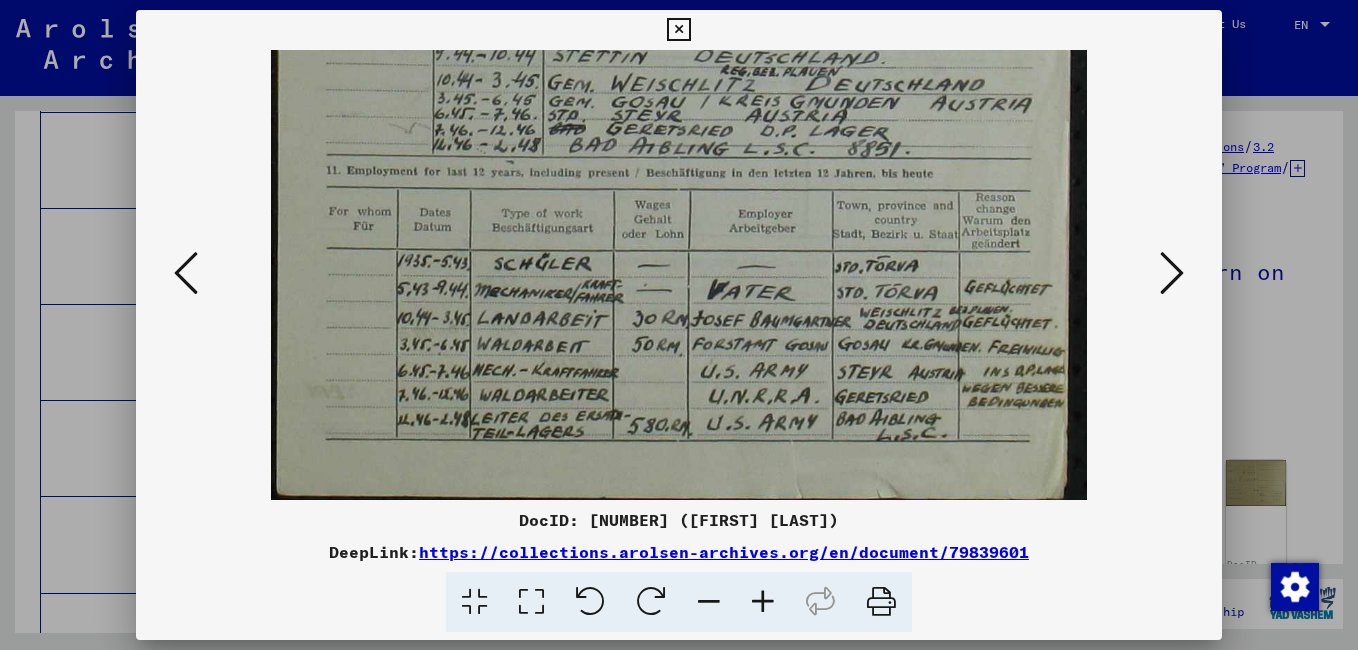drag, startPoint x: 776, startPoint y: 392, endPoint x: 744, endPoint y: 244, distance: 151.41995 